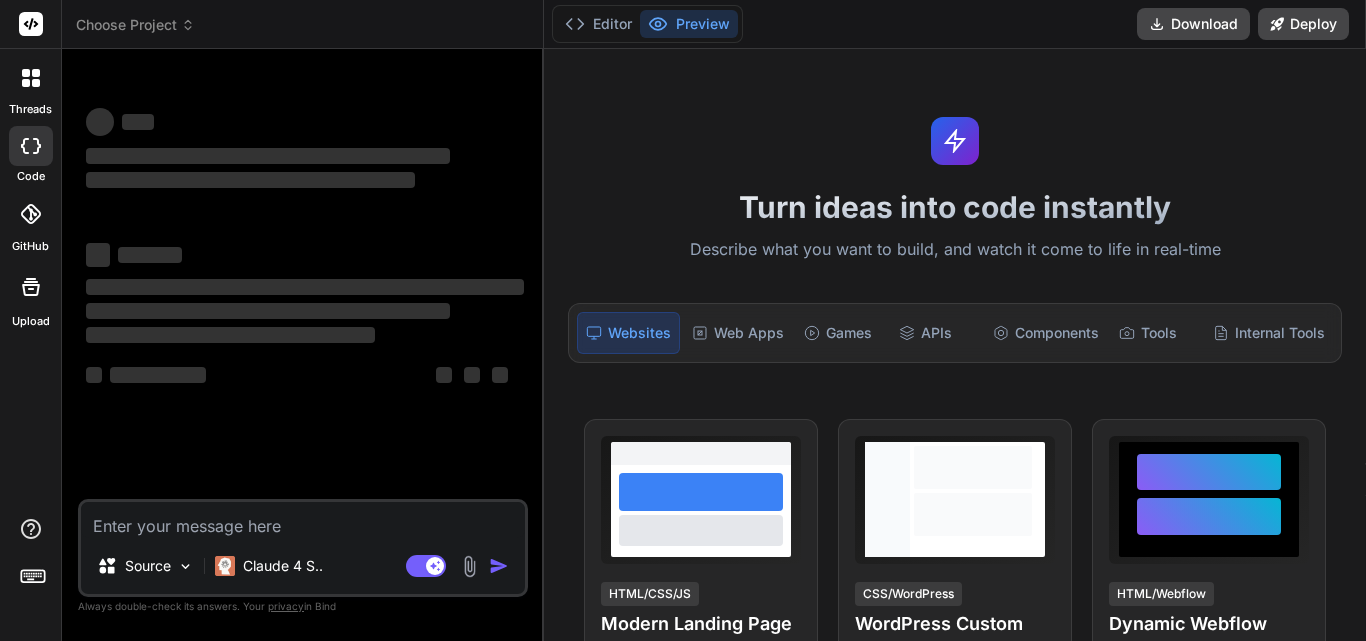 scroll, scrollTop: 0, scrollLeft: 0, axis: both 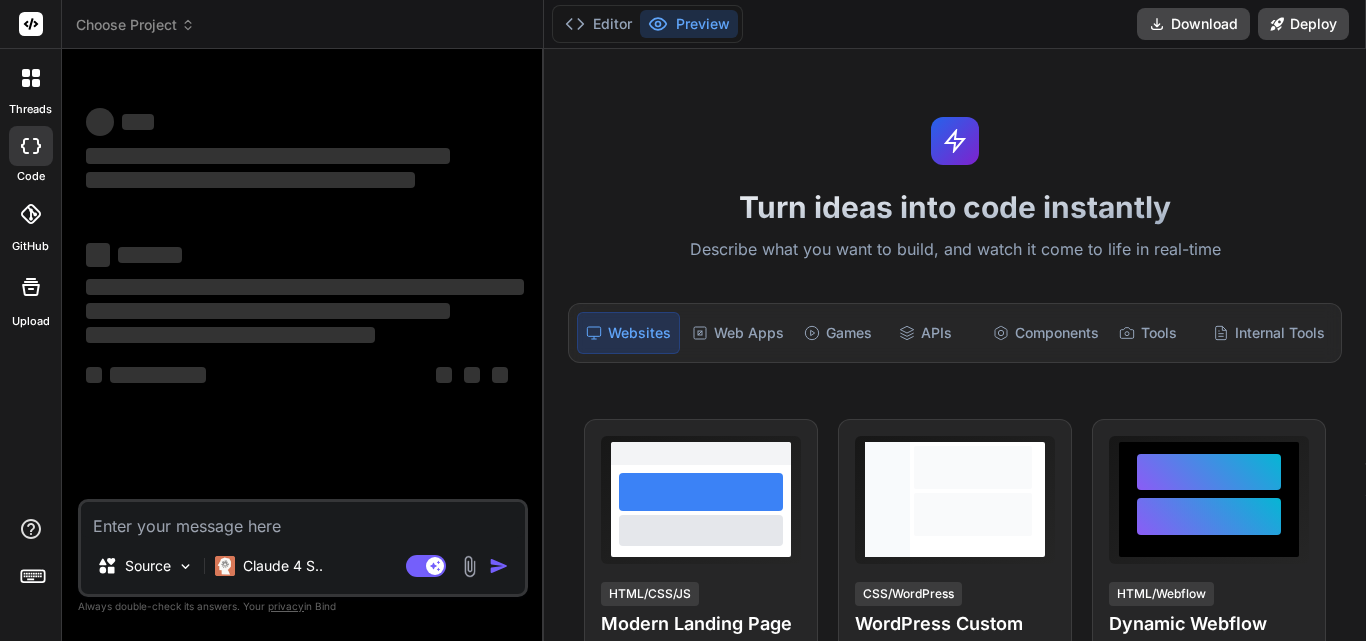 click at bounding box center [303, 520] 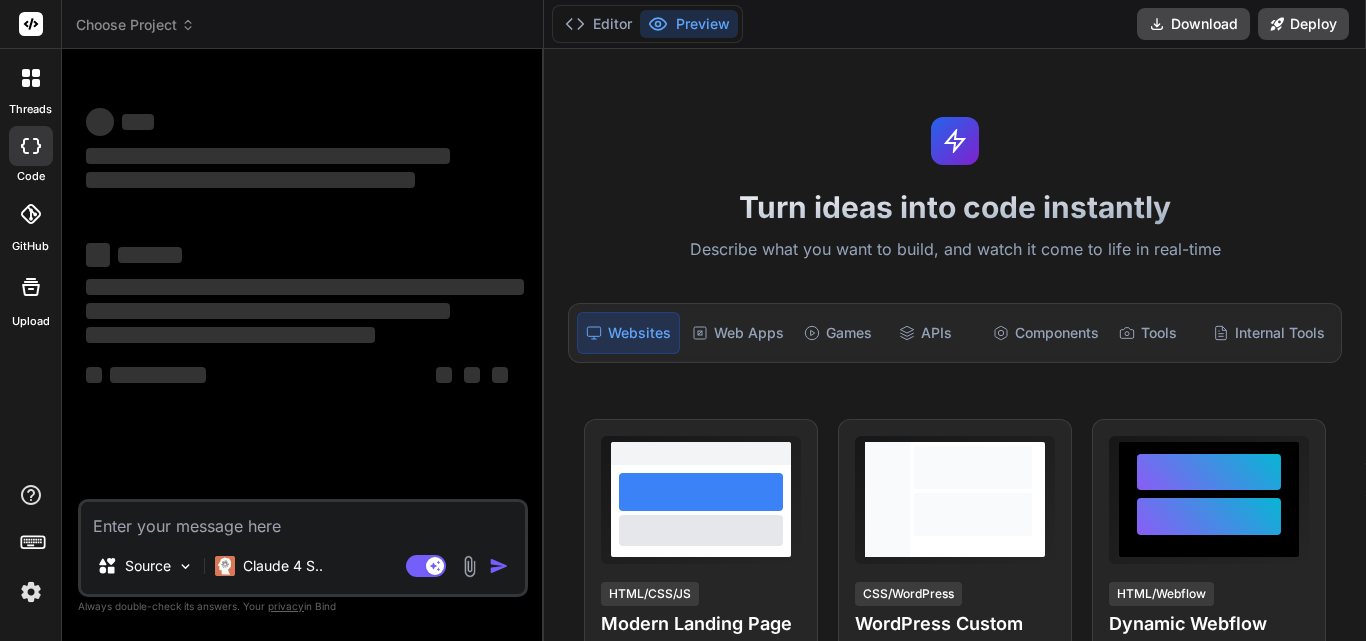 type on "M" 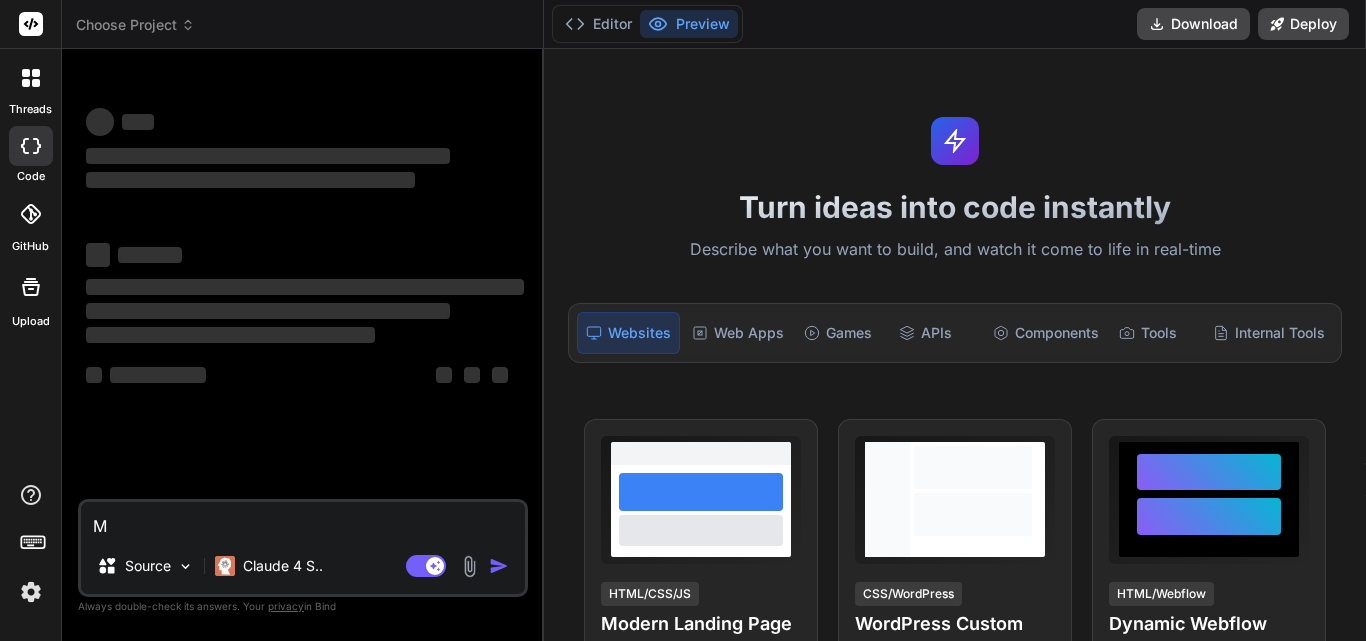type on "Mo" 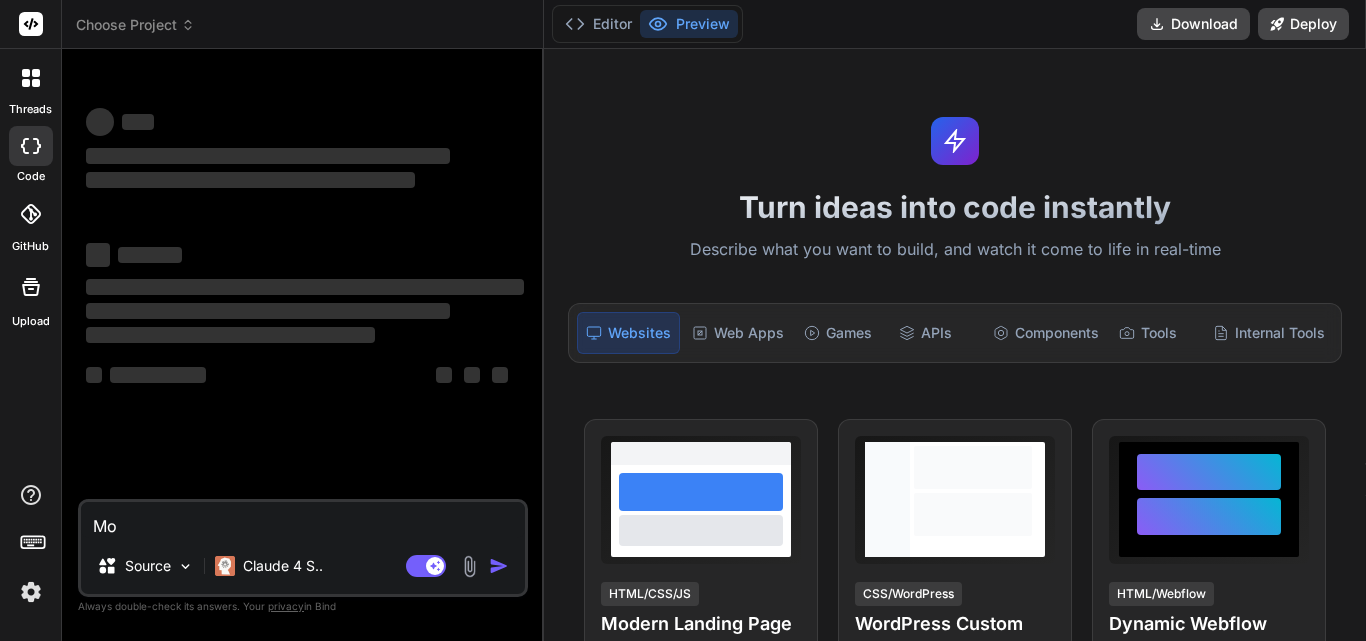 type on "Mod" 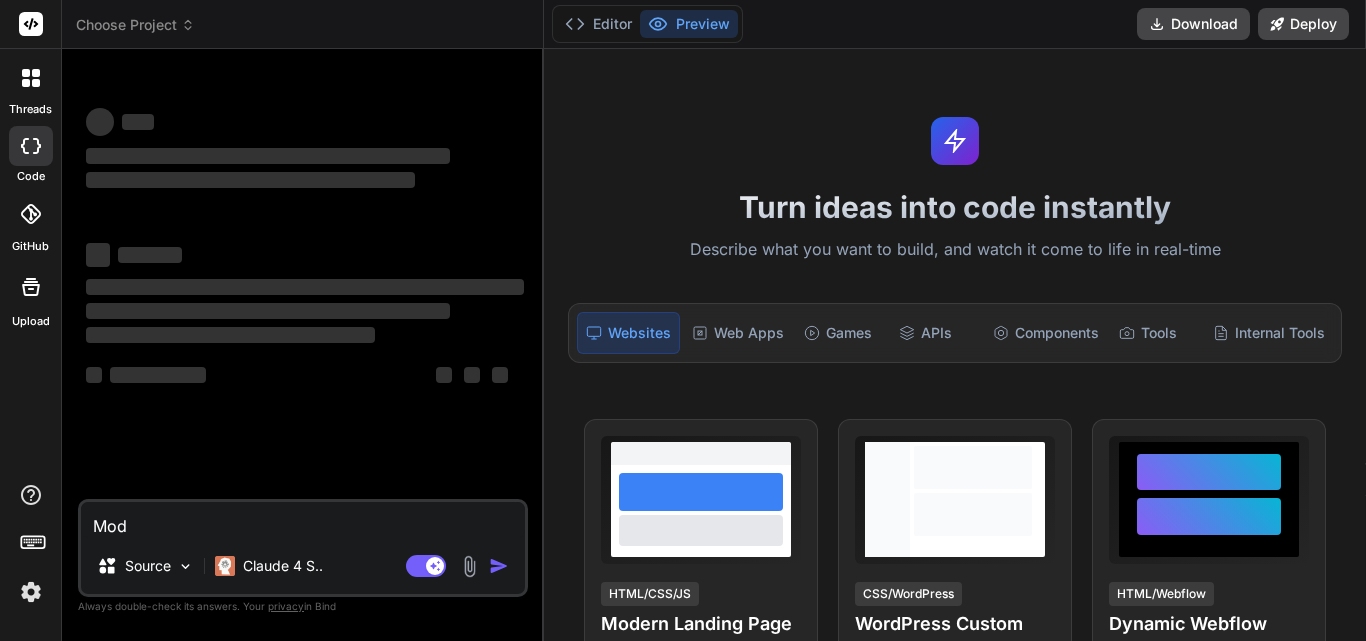 type on "x" 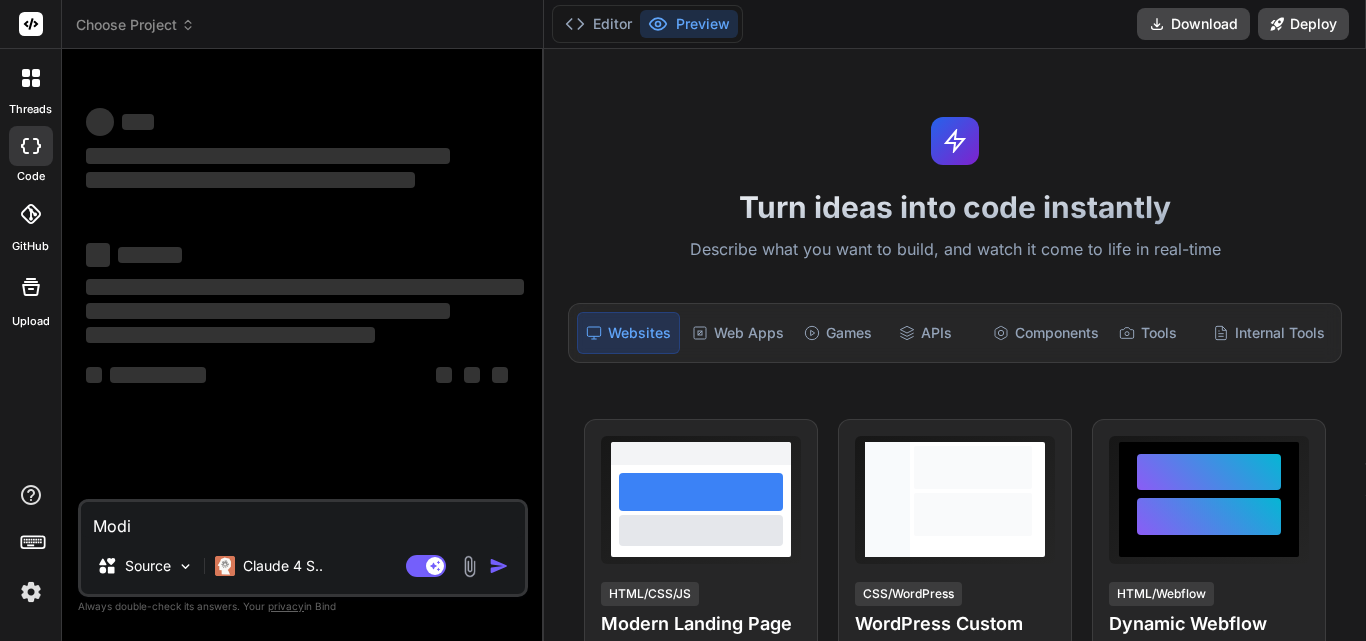 type on "Modif" 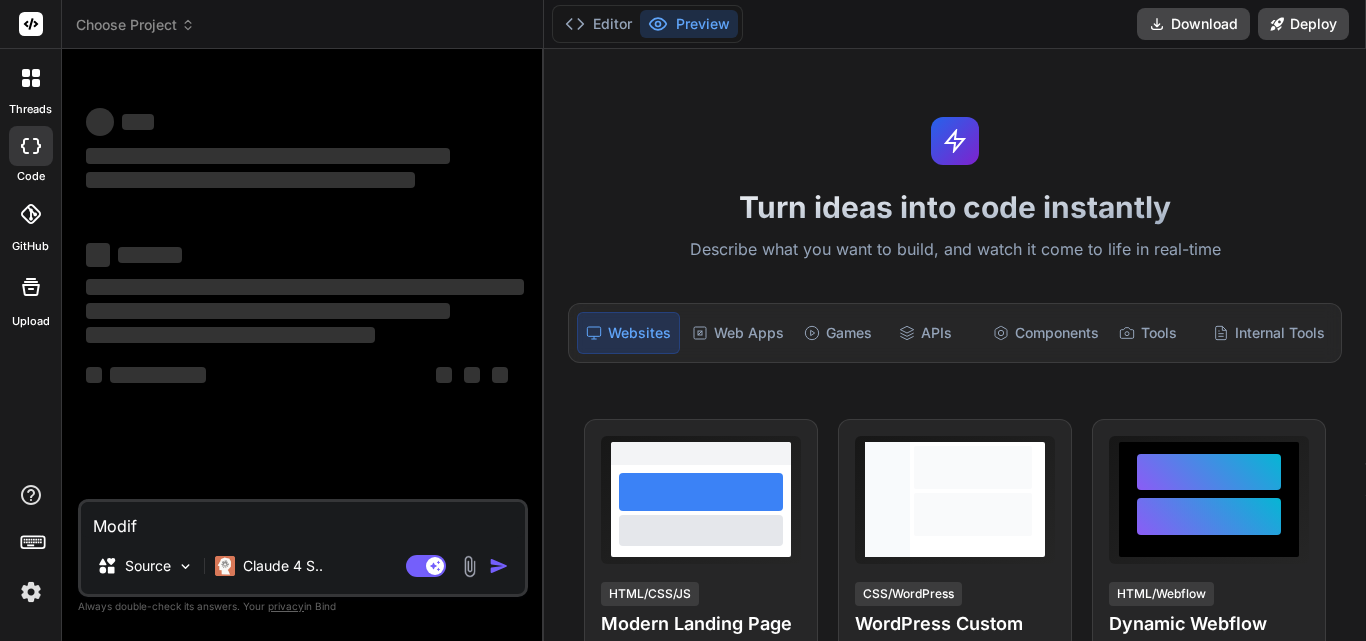 type on "Modife" 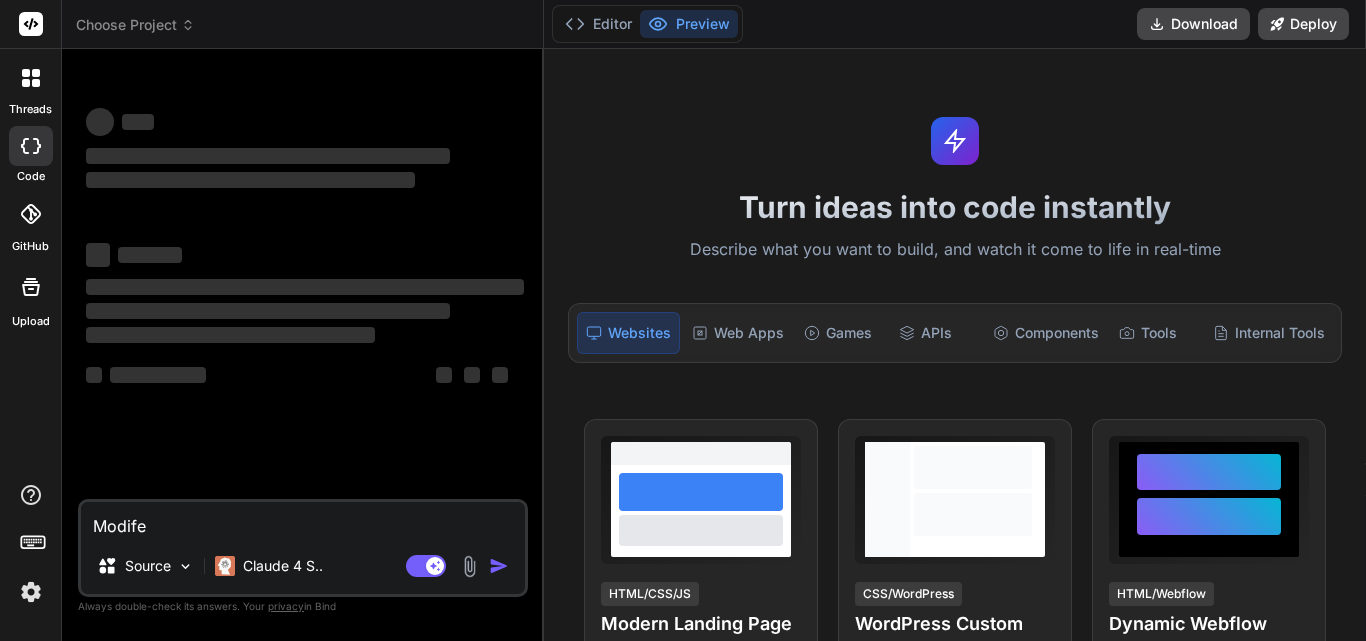 type on "Modifed" 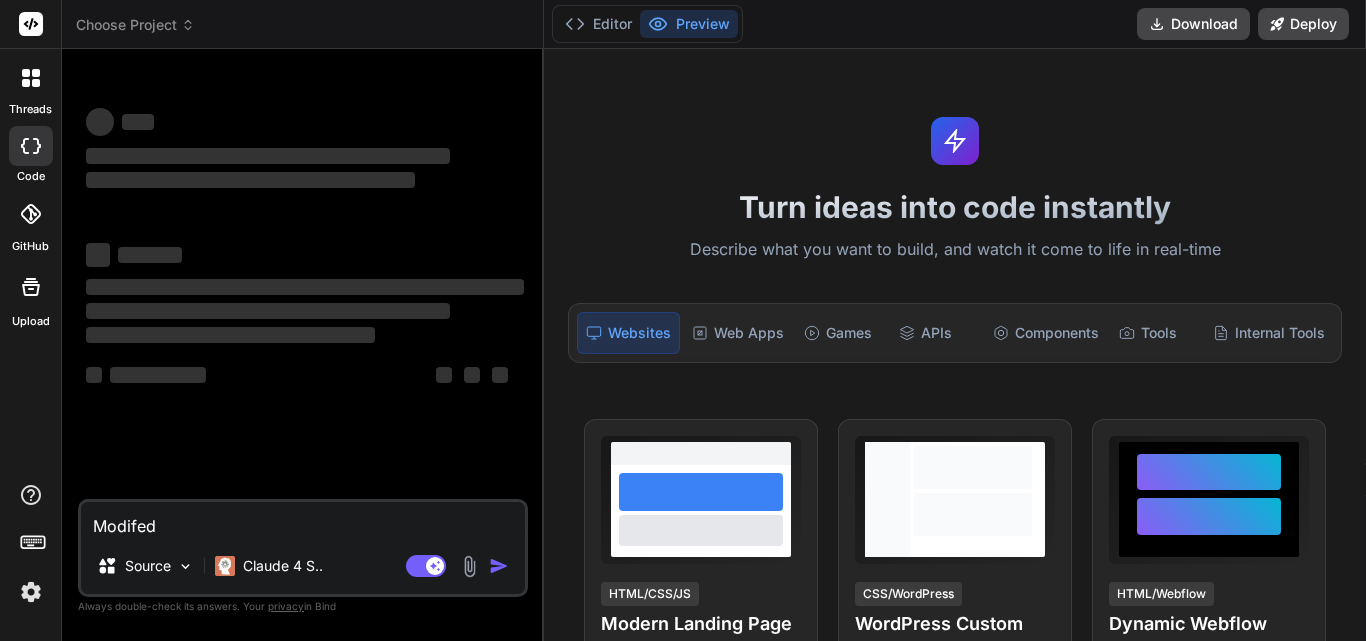 type on "Modifed" 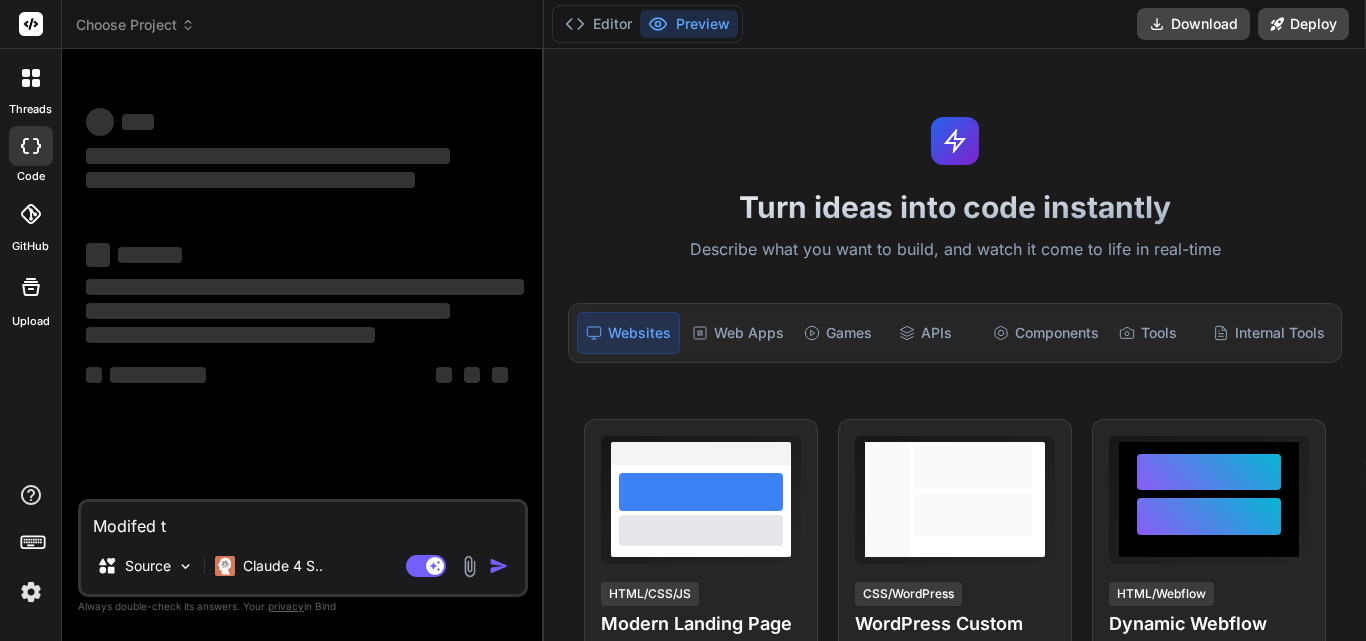 type on "Modifed th" 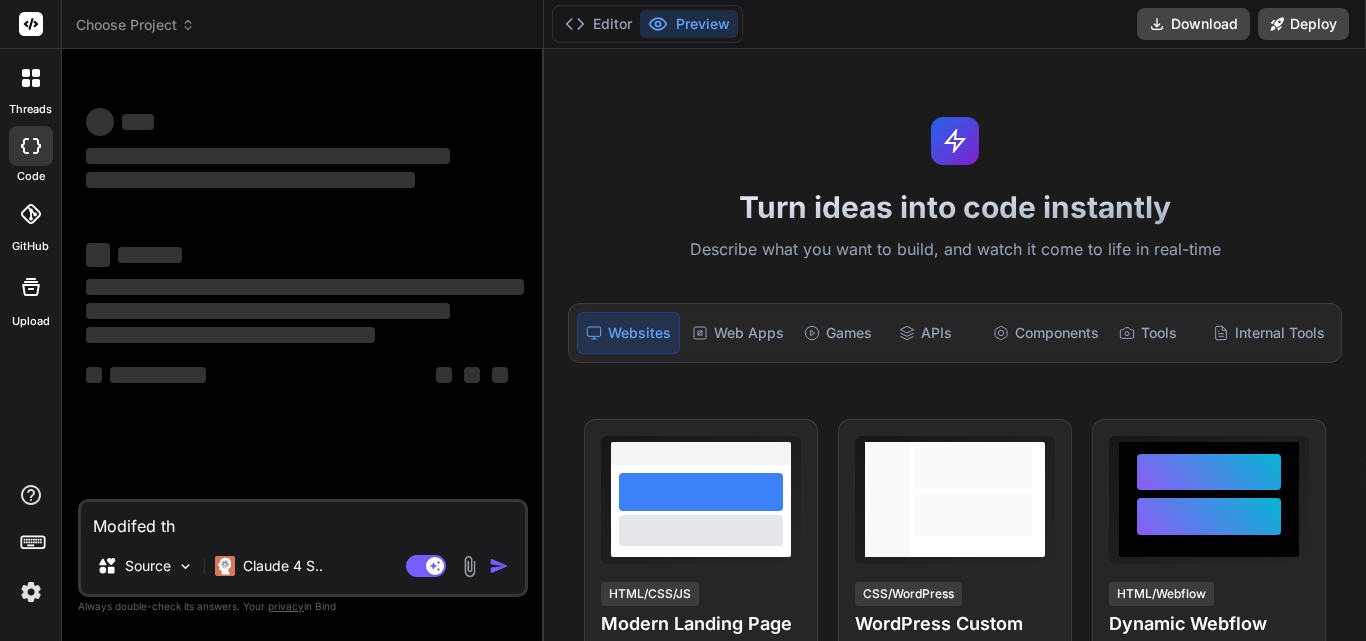 type on "x" 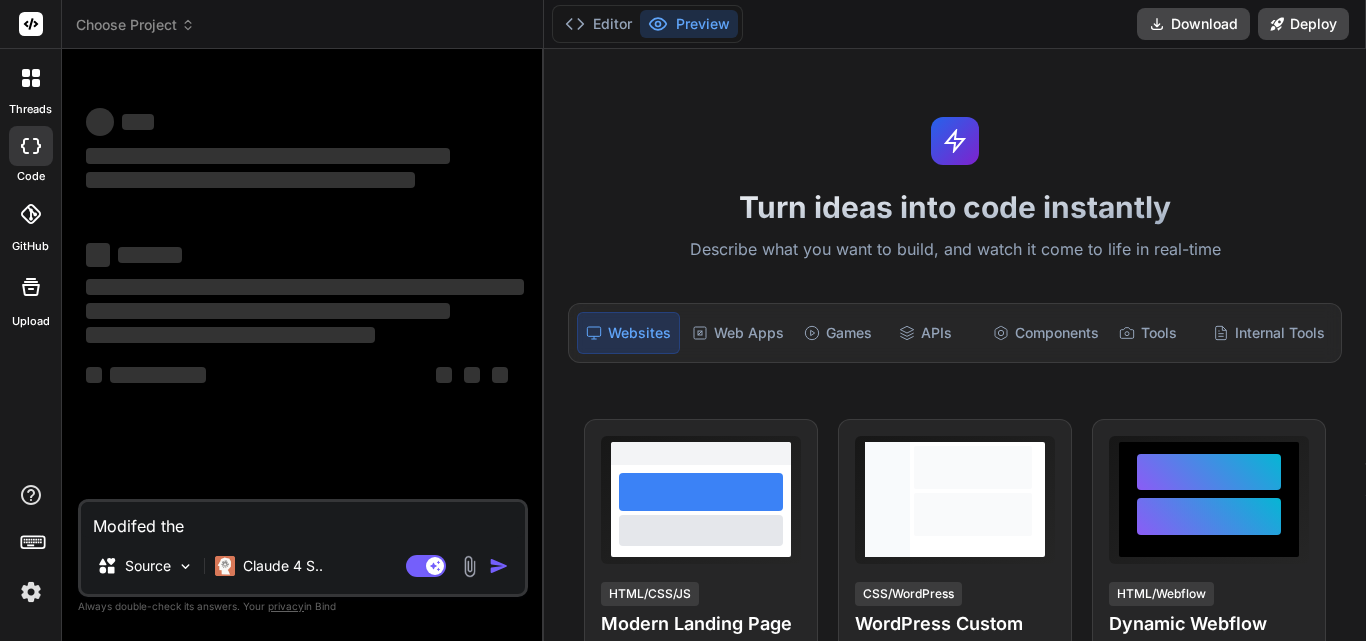 type on "Modifed the" 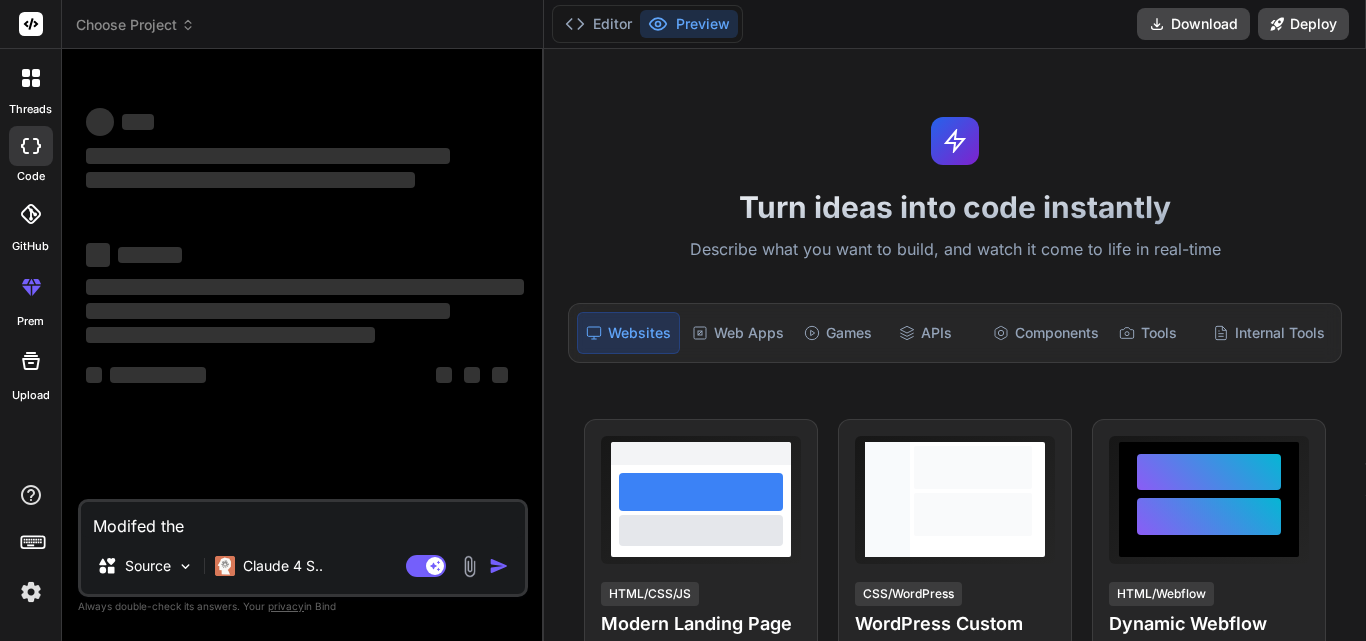 type on "Modifed the p" 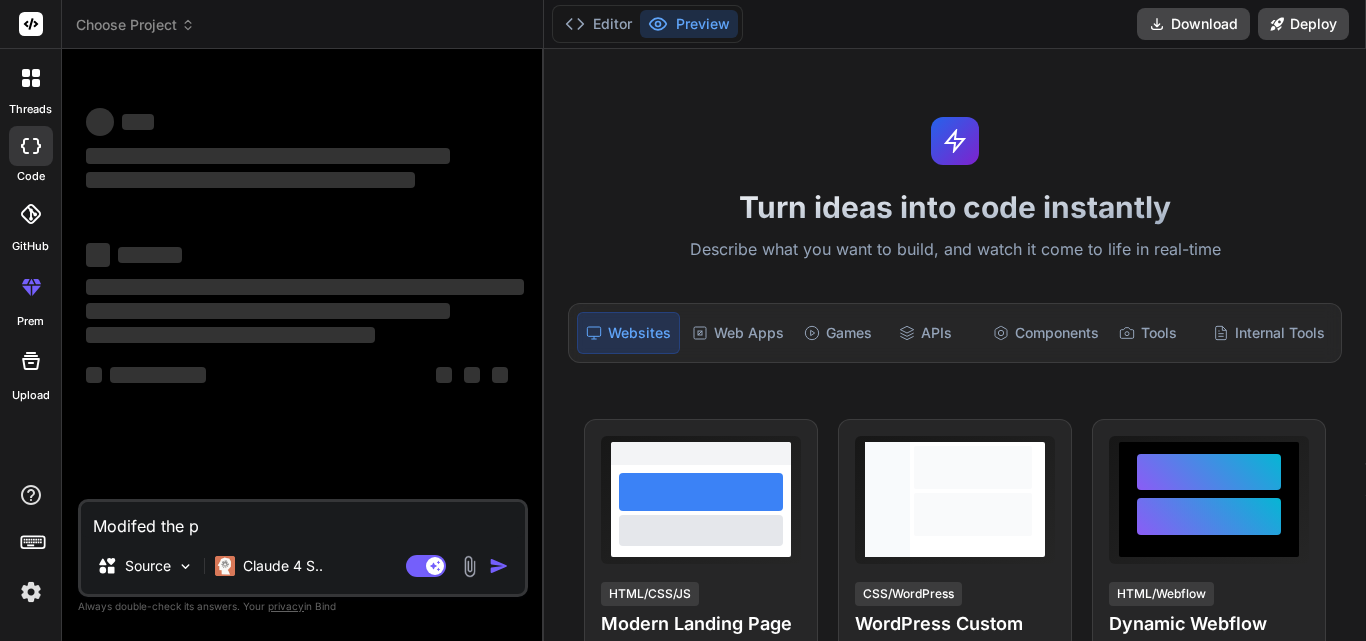 type on "Modifed the pr" 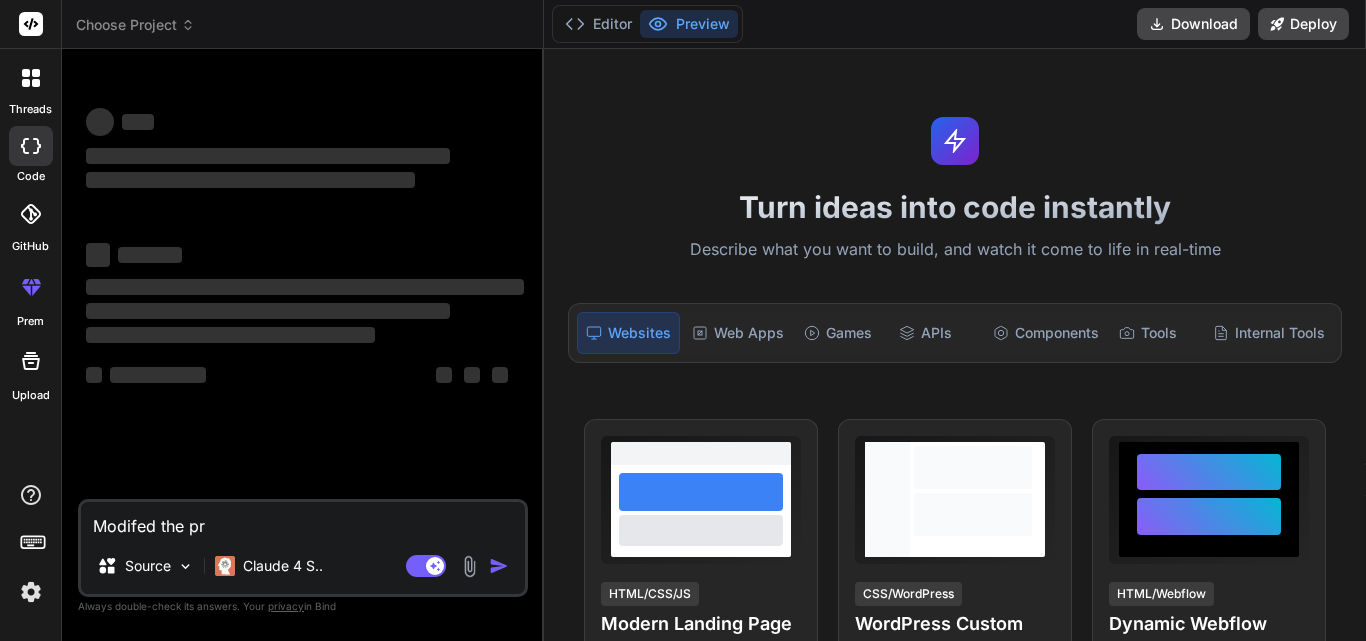 type on "Modifed the pro" 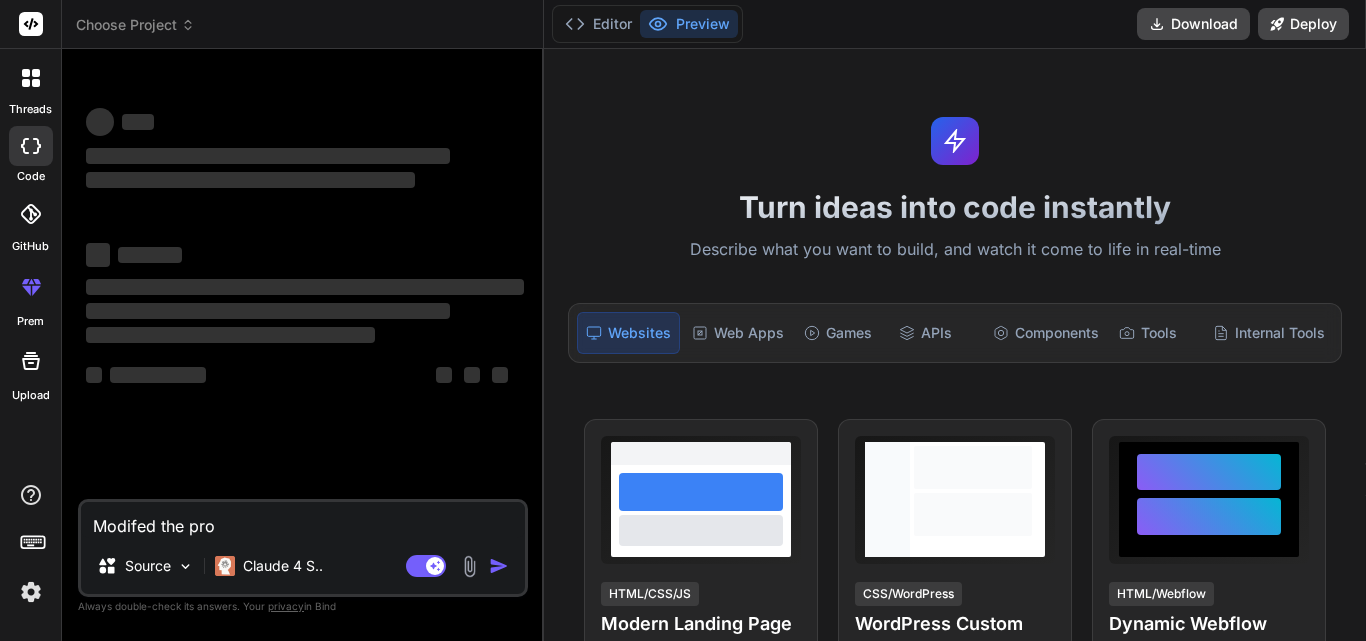 type on "Modifed the prof" 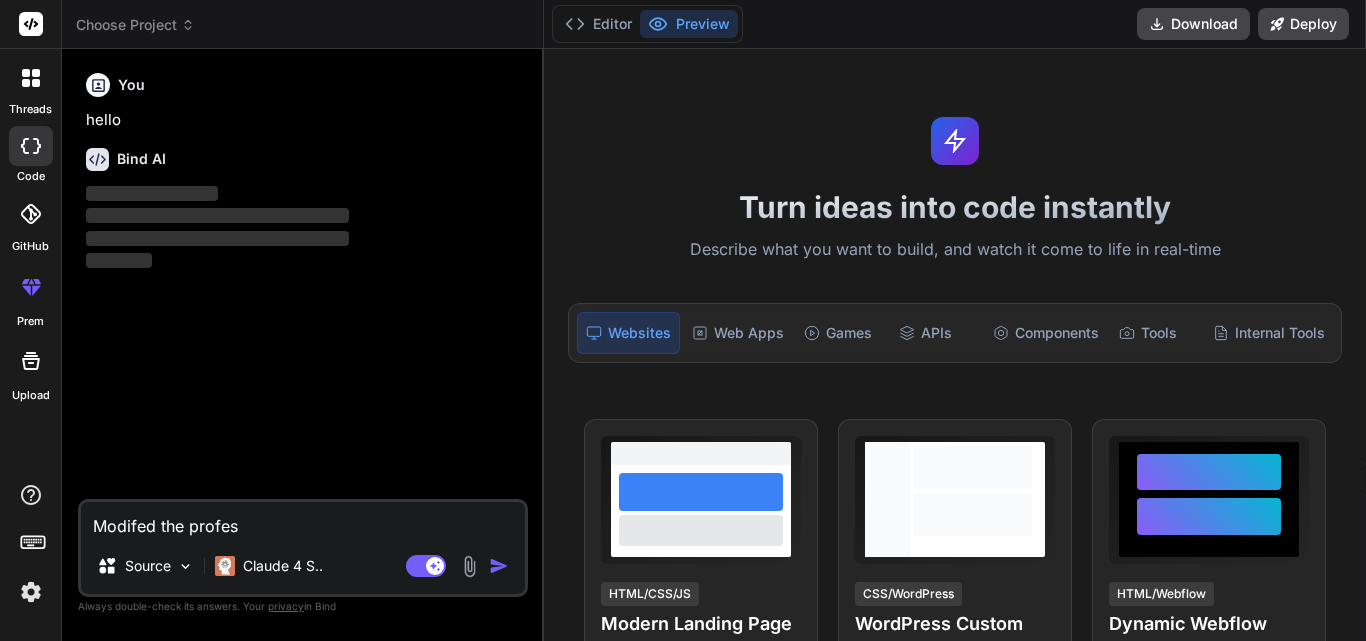 type on "Modifed the profess" 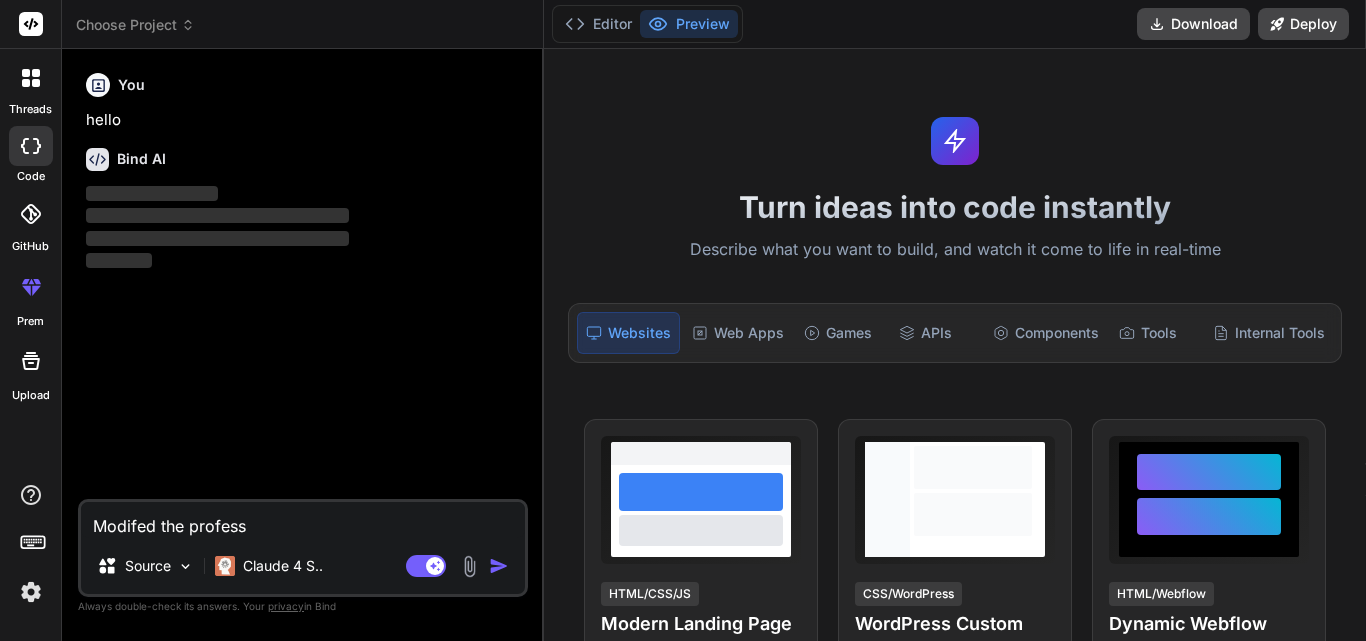 type on "x" 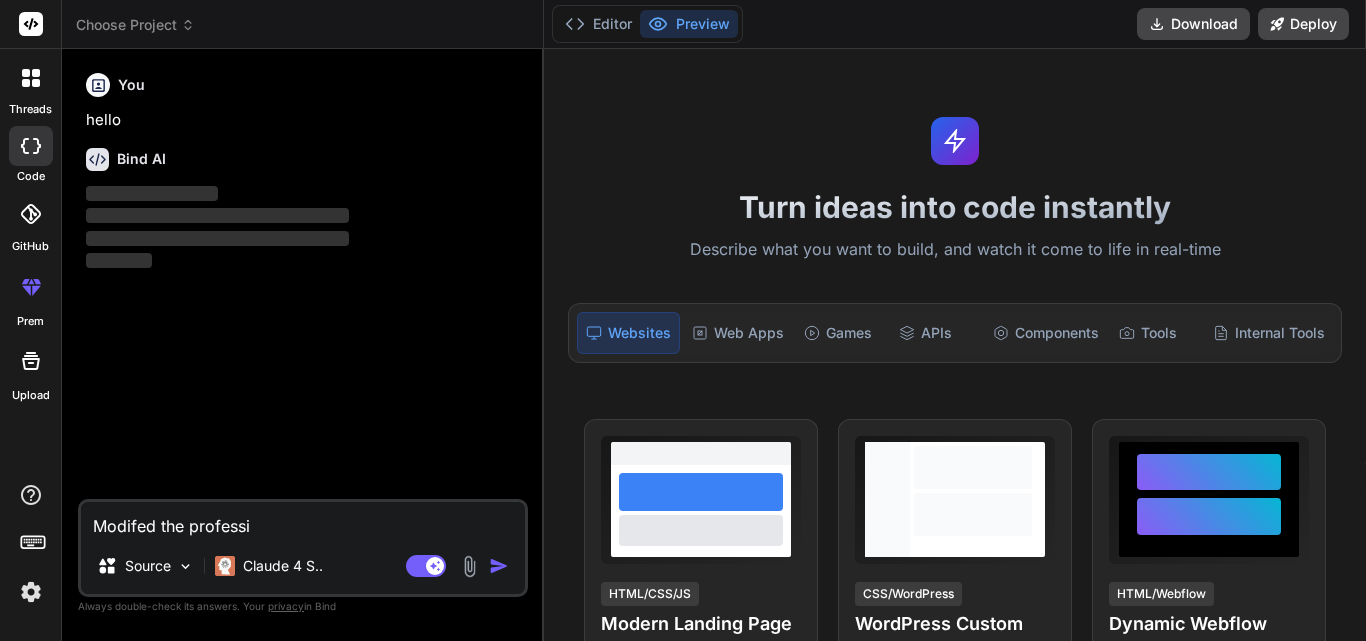 type on "Modifed the professio" 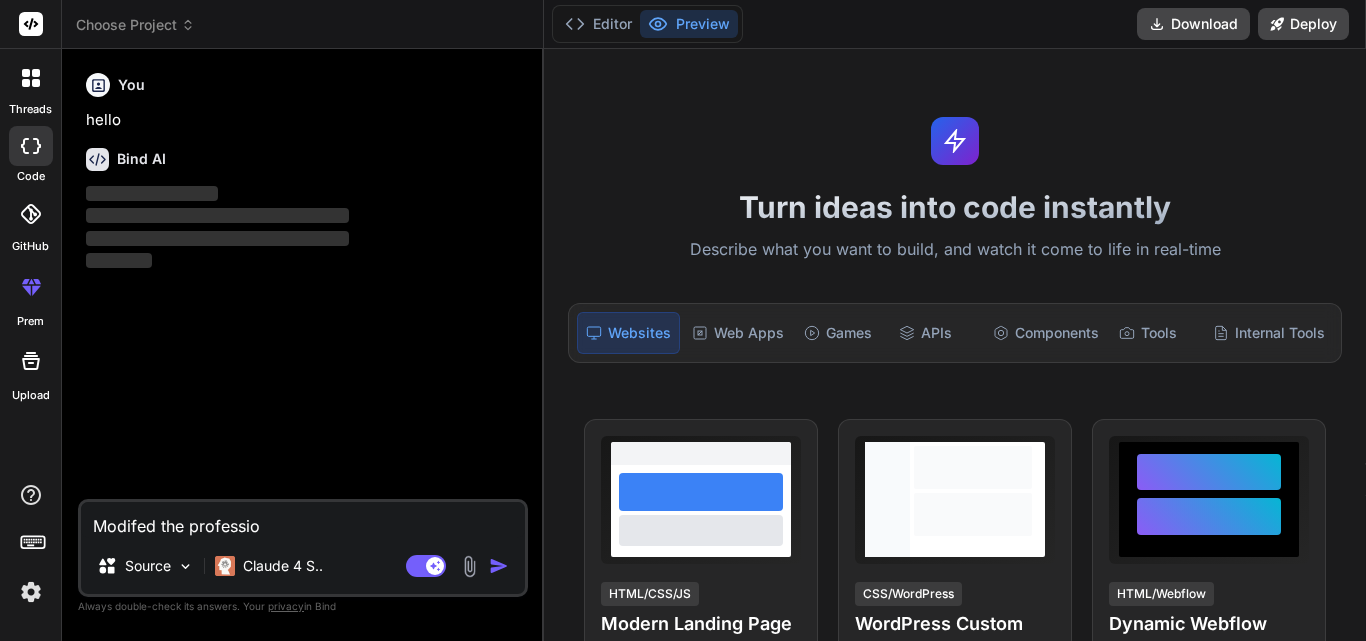 type on "Modifed the profession" 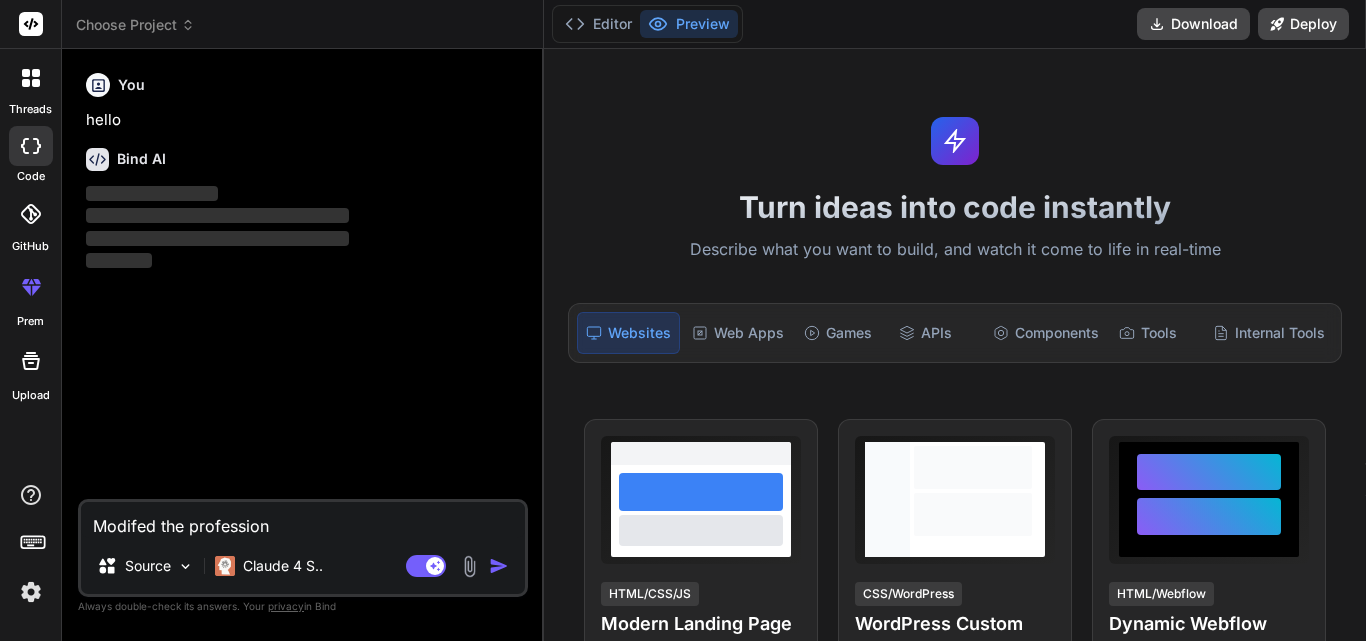 type on "Modifed the professiona" 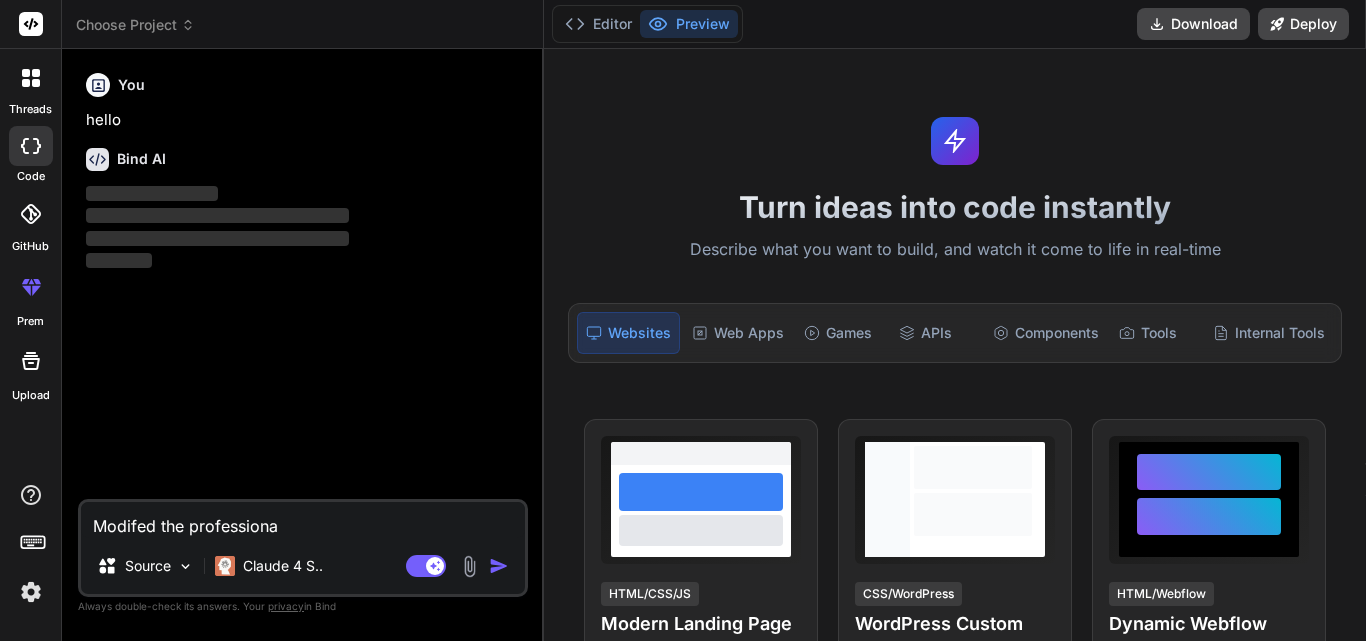type on "Modifed the professional" 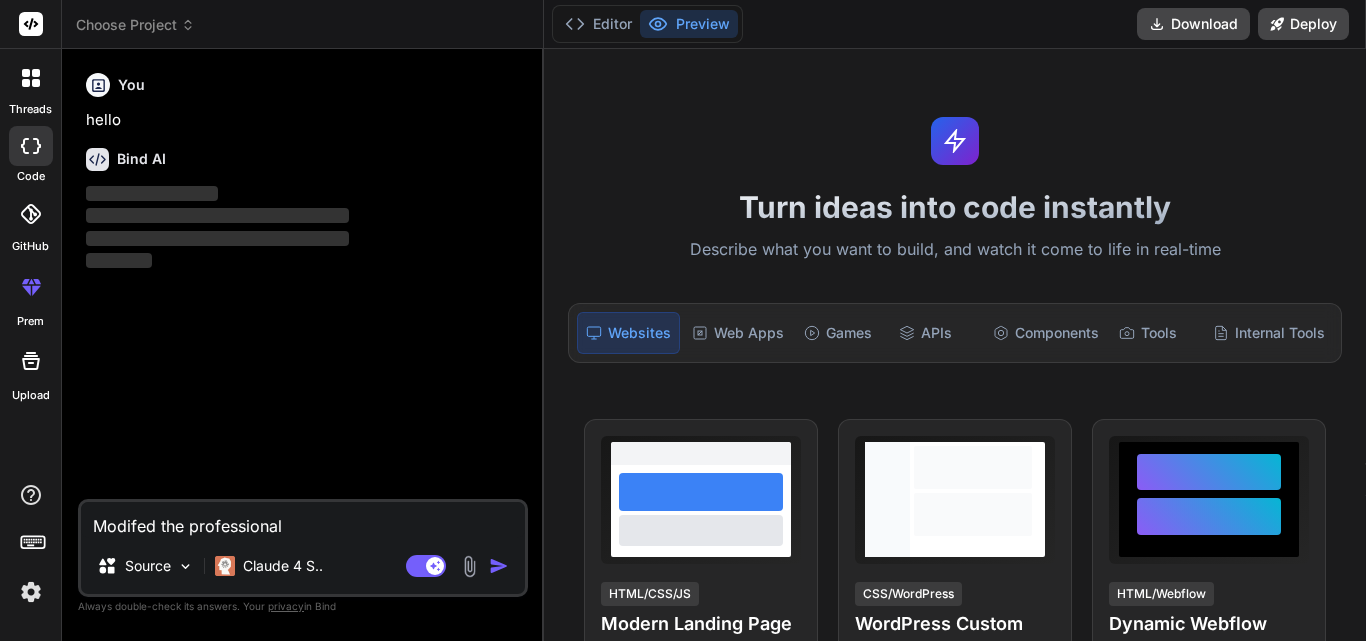type on "Modifed the professional" 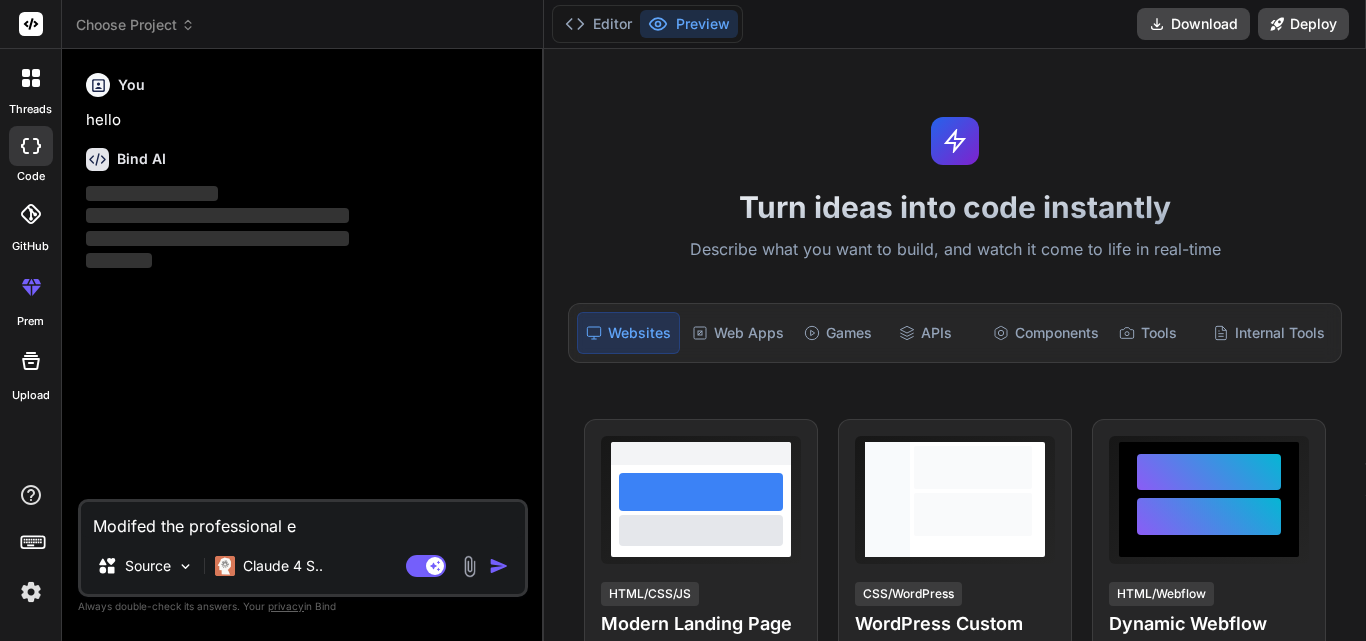 type on "Modifed the professional ew" 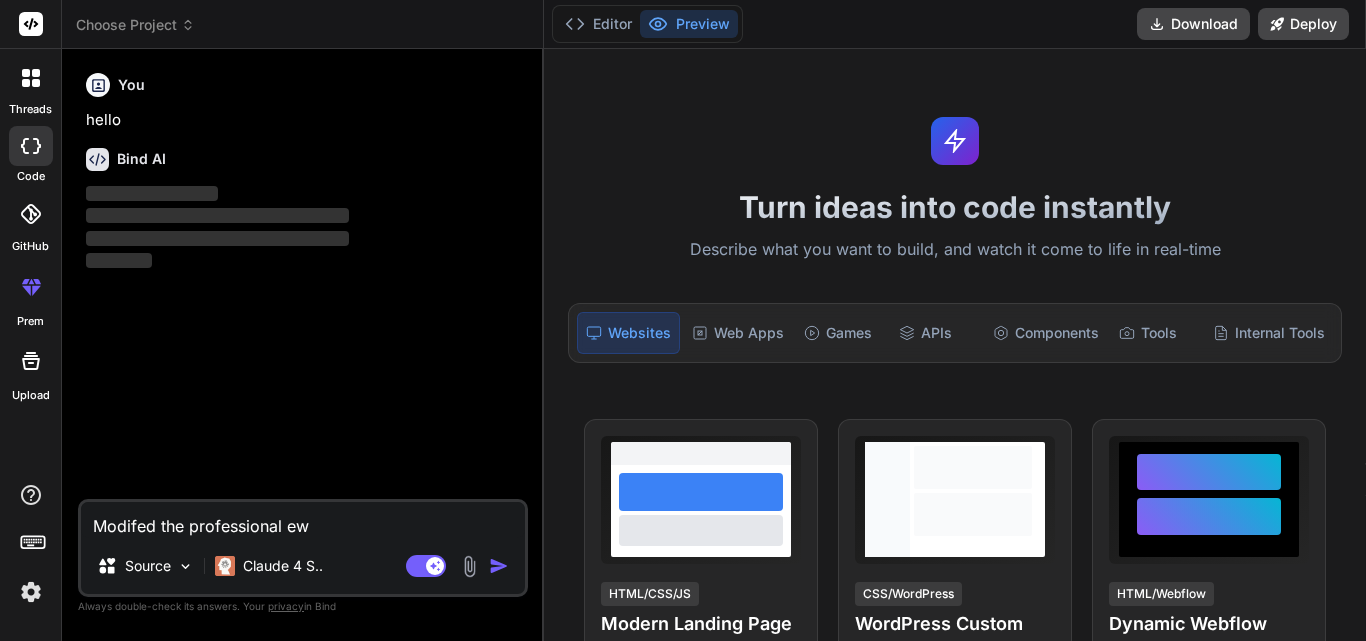 type on "Modifed the professional ewa" 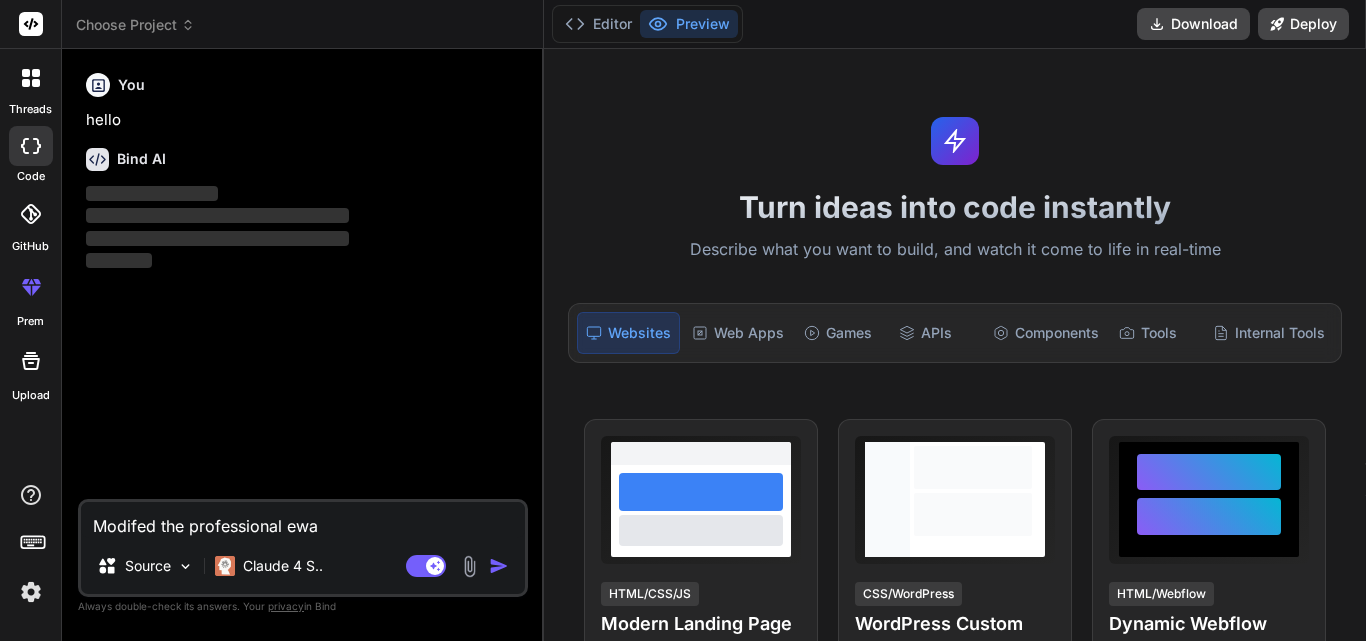 type on "Modifed the professional ew" 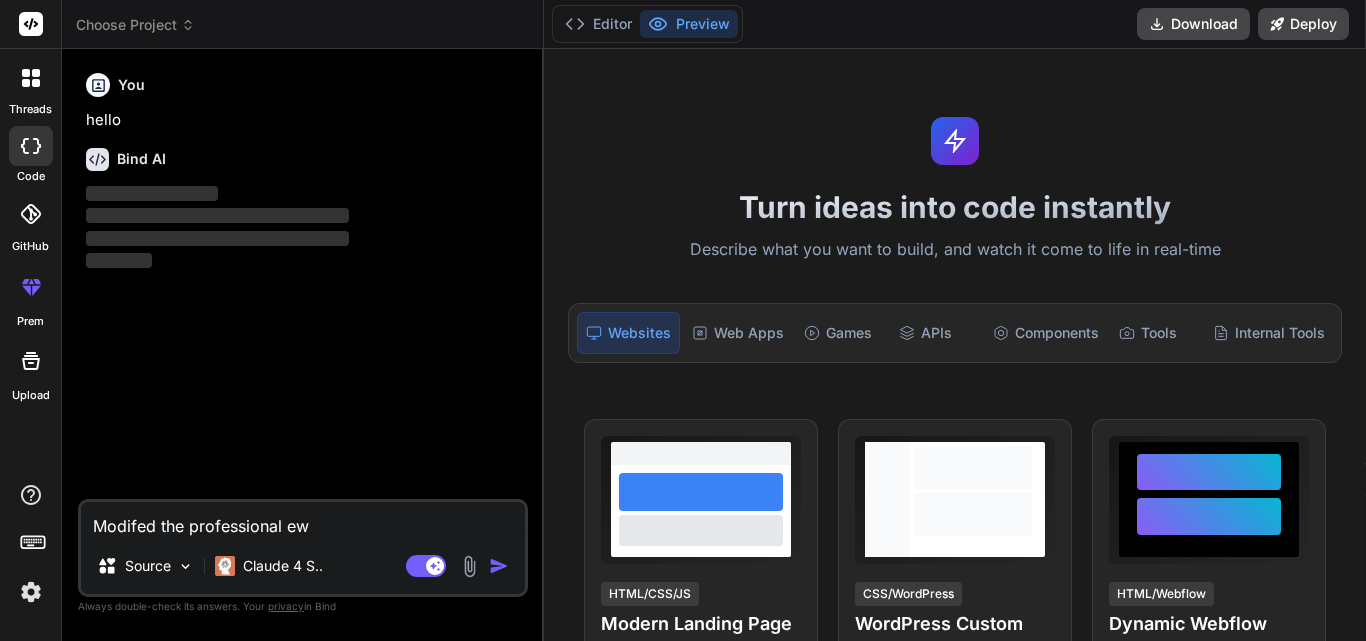 type on "Modifed the professional e" 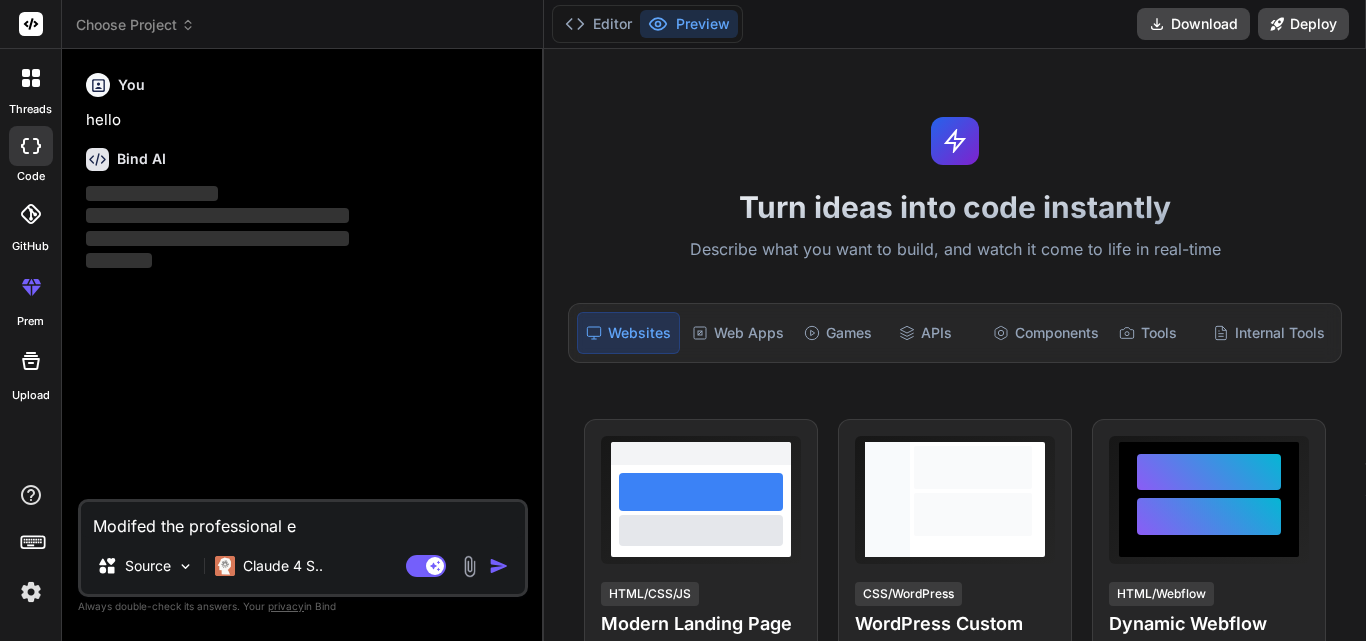 type on "Modifed the professional" 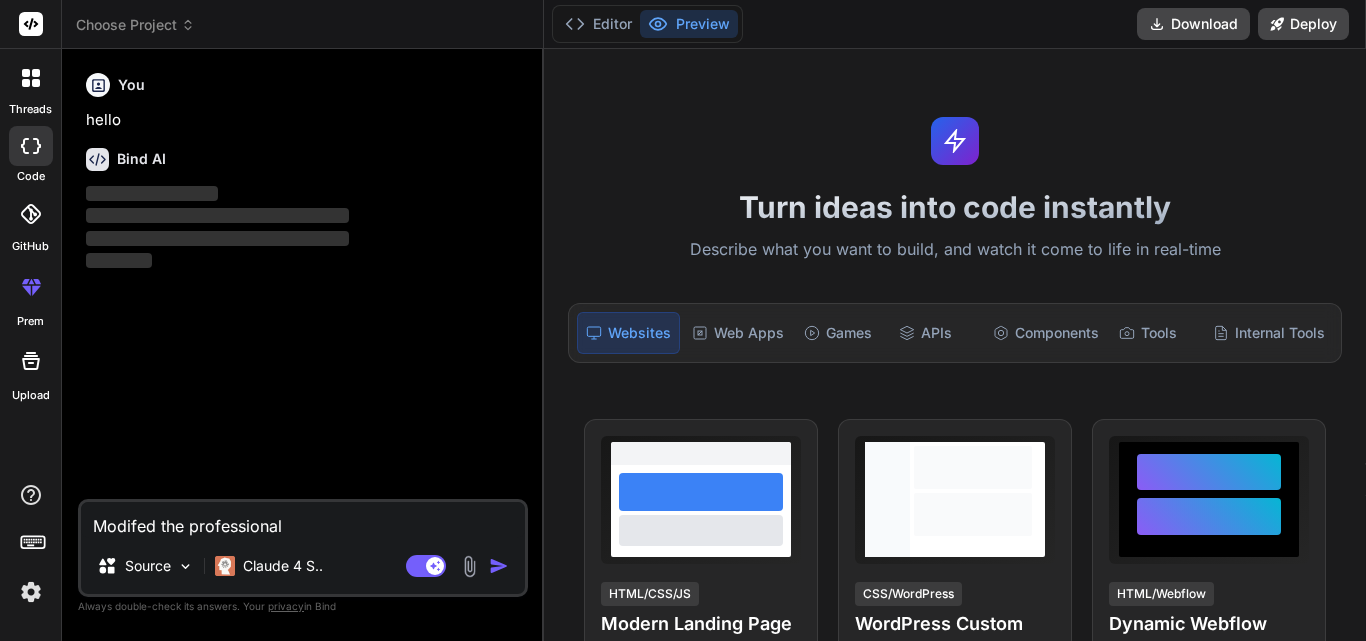 type on "Modifed the professional w" 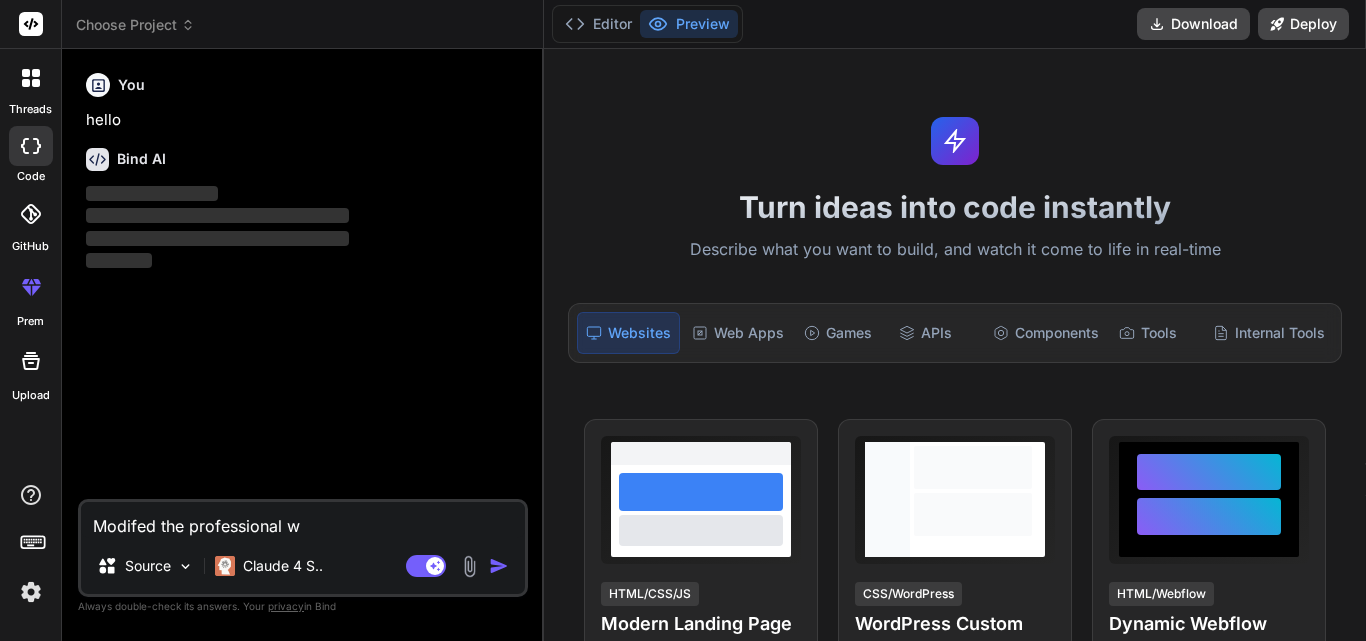 type on "Modifed the professional wa" 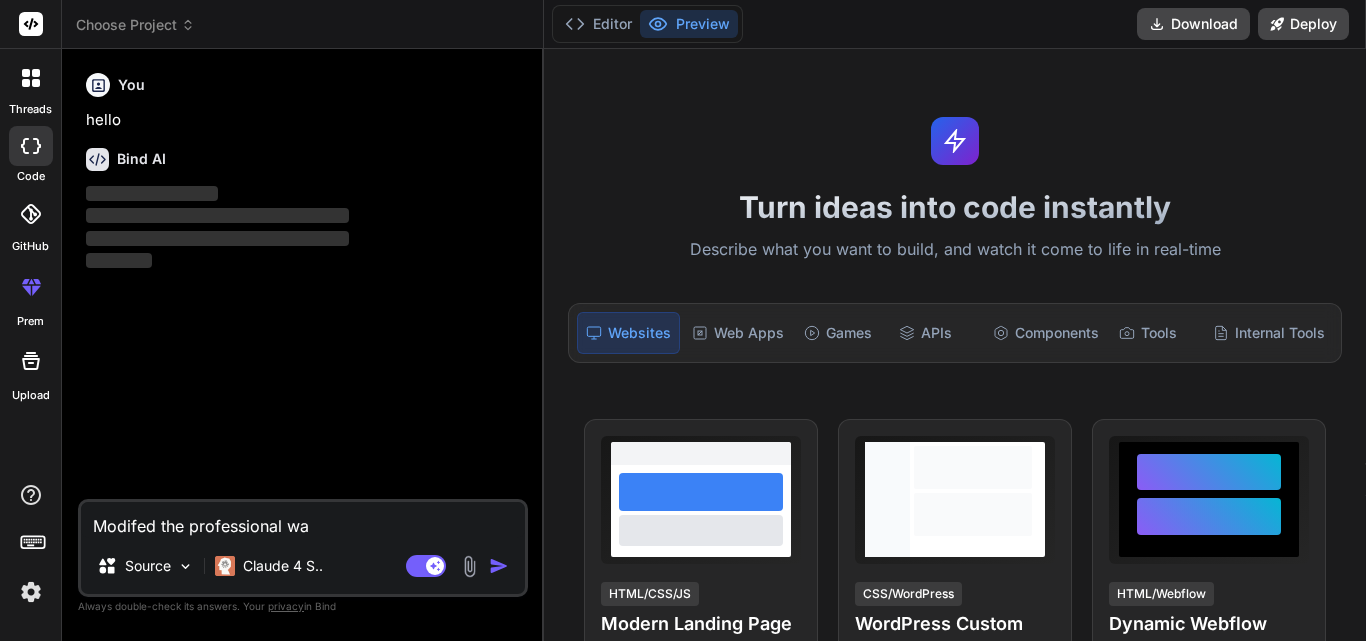 type on "Modifed the professional way" 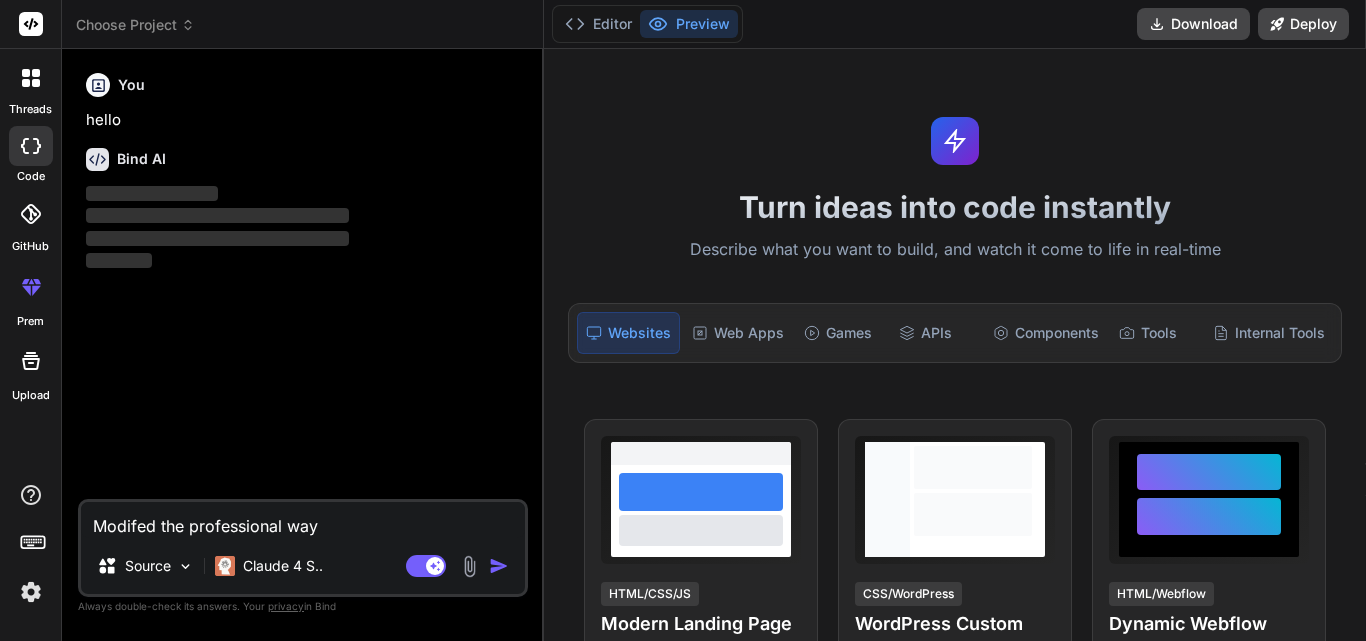 type on "Modifed the professional way" 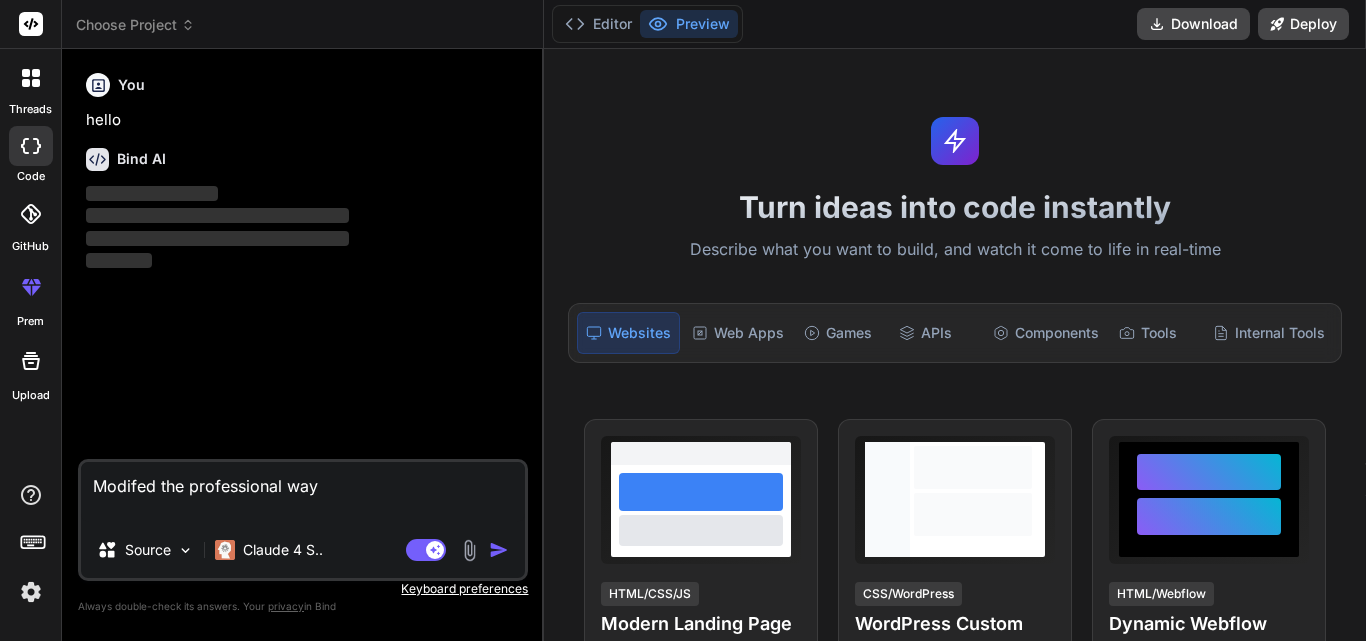 type on "Modifed the professional way
•	Worked on to modified the cosole application with dynamic input the serverIp and serverPort.
•	Worked  on to modified new option with enter the inquiryDetails information and send the response to interface PMS.
•	Worked on to make the new build for the modified console application and test with simulator.
•	Worked on to analyze the opera PMS interface document to get the format response on console application .
•	Working on to troubleshoot and testing the console application.
•	Working on to analyze the format the of interface and modify the console code to fetch the details." 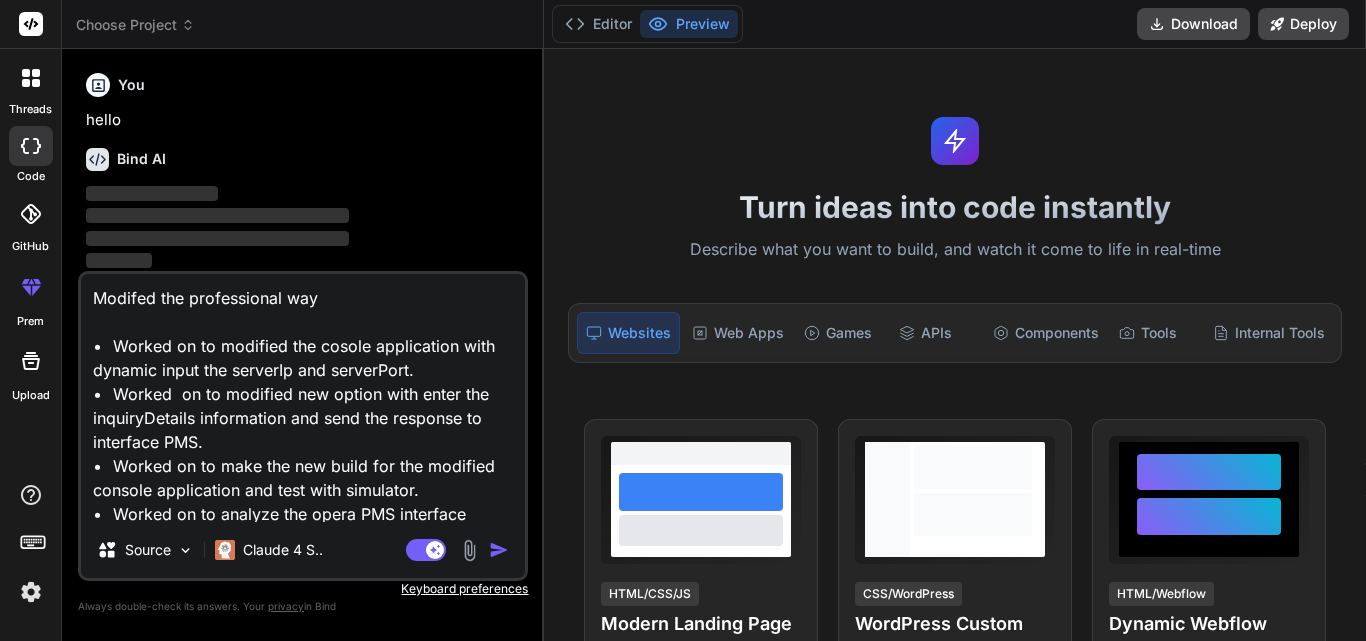 scroll, scrollTop: 146, scrollLeft: 0, axis: vertical 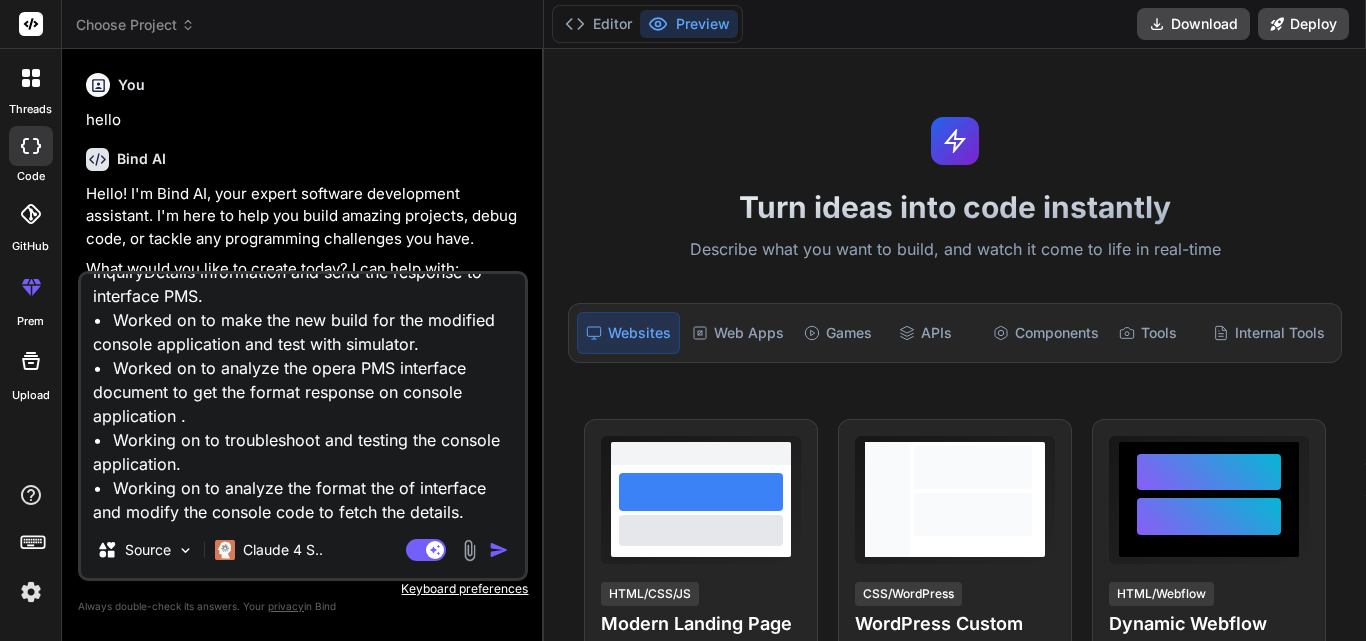type on "x" 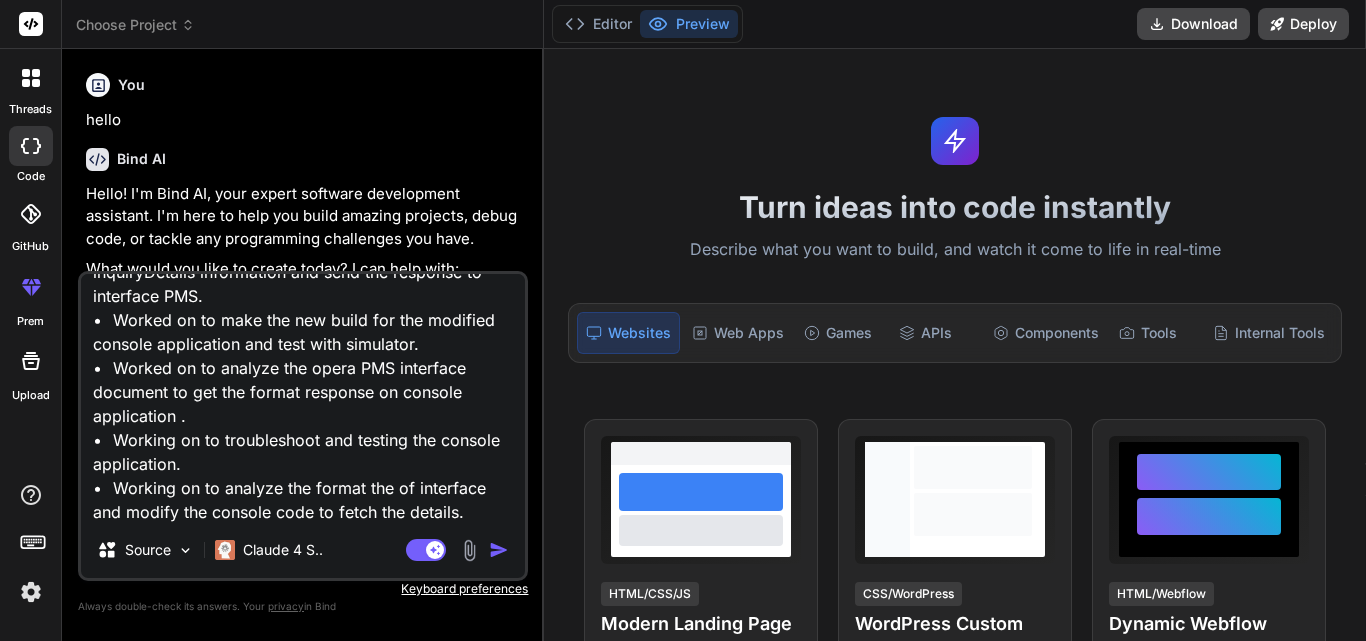 scroll, scrollTop: 148, scrollLeft: 0, axis: vertical 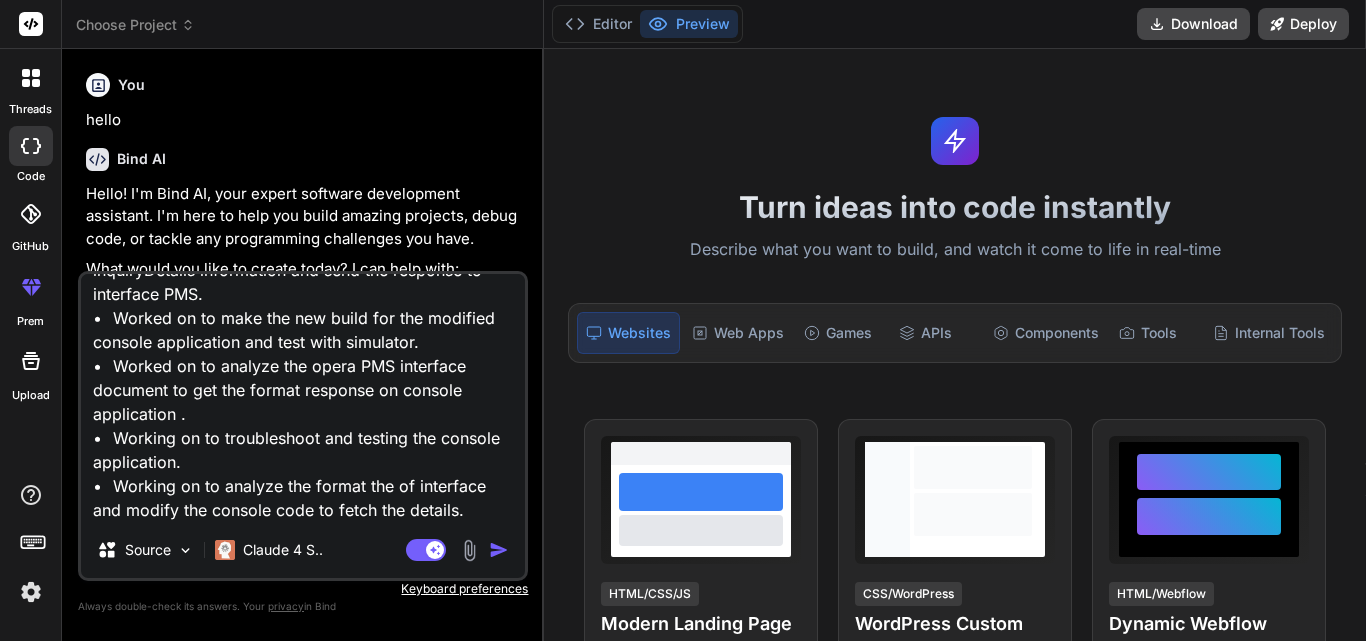 click on "Modifed the professional way
•	Worked on to modified the cosole application with dynamic input the serverIp and serverPort.
•	Worked  on to modified new option with enter the inquiryDetails information and send the response to interface PMS.
•	Worked on to make the new build for the modified console application and test with simulator.
•	Worked on to analyze the opera PMS interface document to get the format response on console application .
•	Working on to troubleshoot and testing the console application.
•	Working on to analyze the format the of interface and modify the console code to fetch the details." at bounding box center [303, 398] 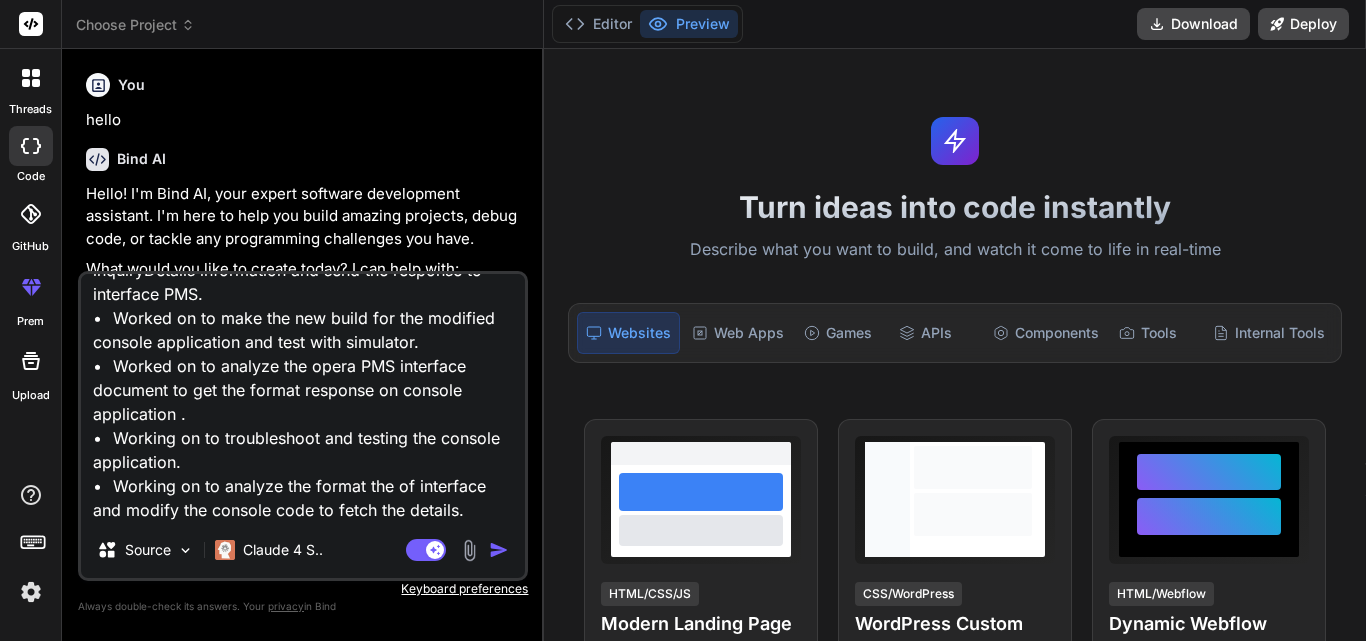 scroll, scrollTop: 206, scrollLeft: 0, axis: vertical 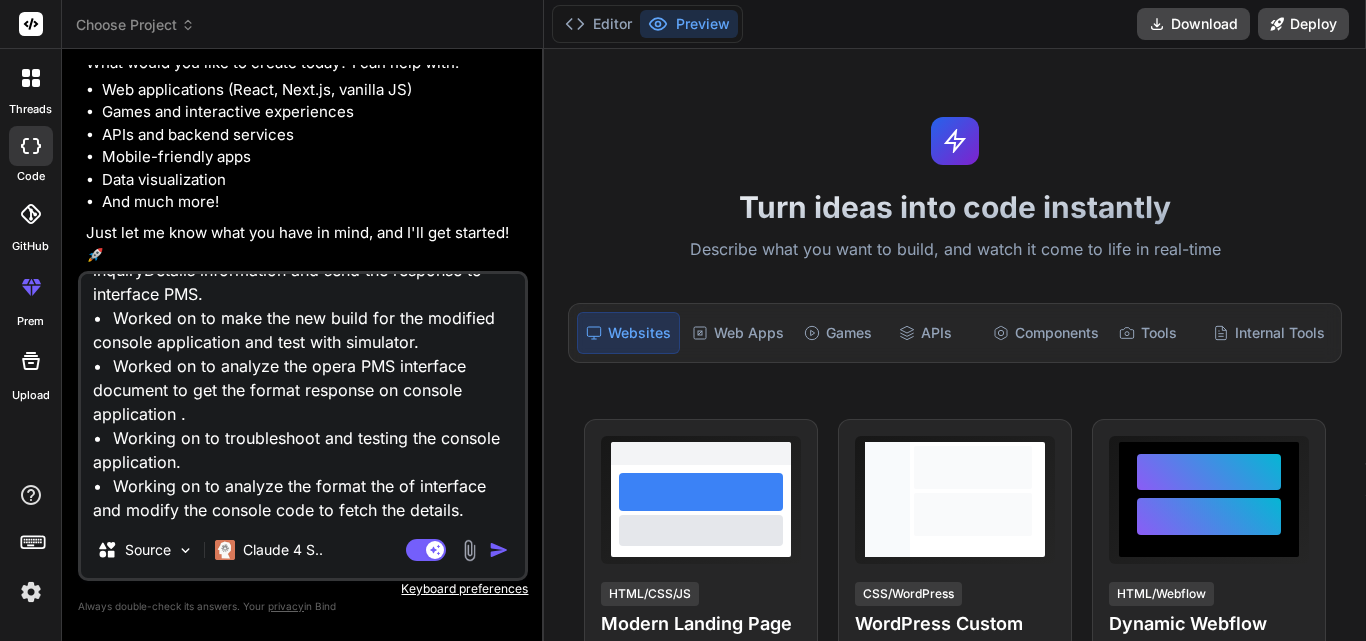 click on "Modifed the professional way
•	Worked on to modified the cosole application with dynamic input the serverIp and serverPort.
•	Worked  on to modified new option with enter the inquiryDetails information and send the response to interface PMS.
•	Worked on to make the new build for the modified console application and test with simulator.
•	Worked on to analyze the opera PMS interface document to get the format response on console application .
•	Working on to troubleshoot and testing the console application.
•	Working on to analyze the format the of interface and modify the console code to fetch the details." at bounding box center [303, 398] 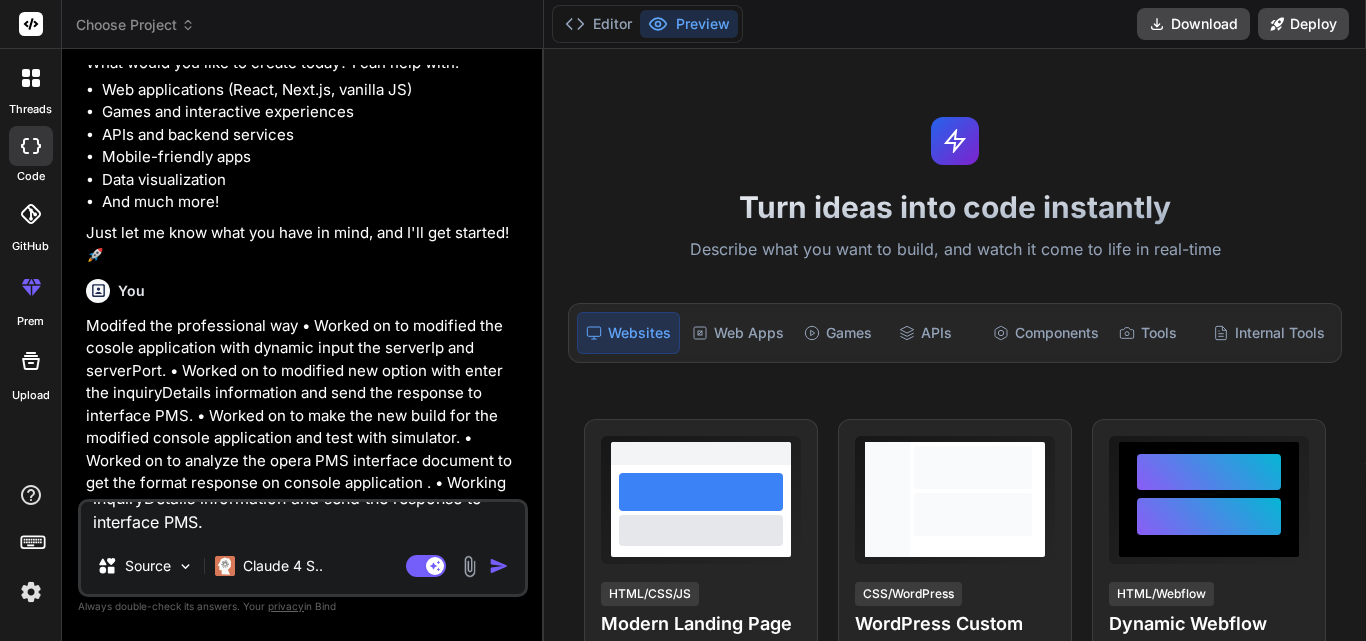 scroll, scrollTop: 0, scrollLeft: 0, axis: both 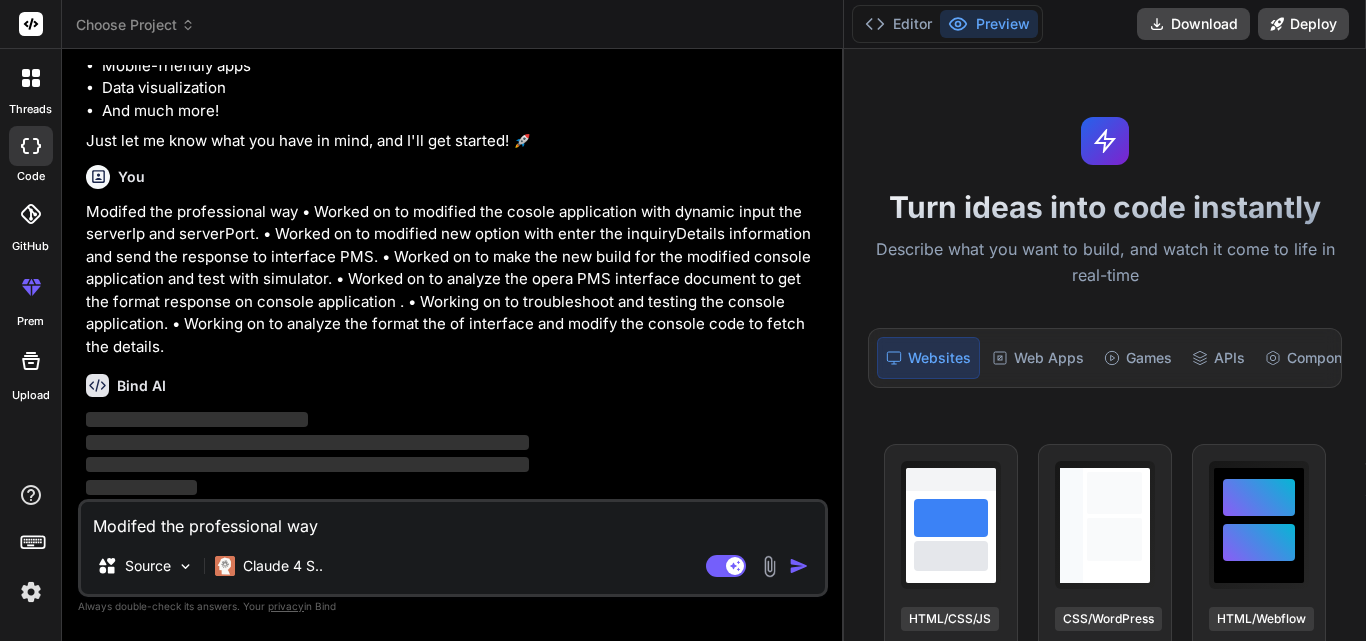drag, startPoint x: 544, startPoint y: 193, endPoint x: 1197, endPoint y: 171, distance: 653.3705 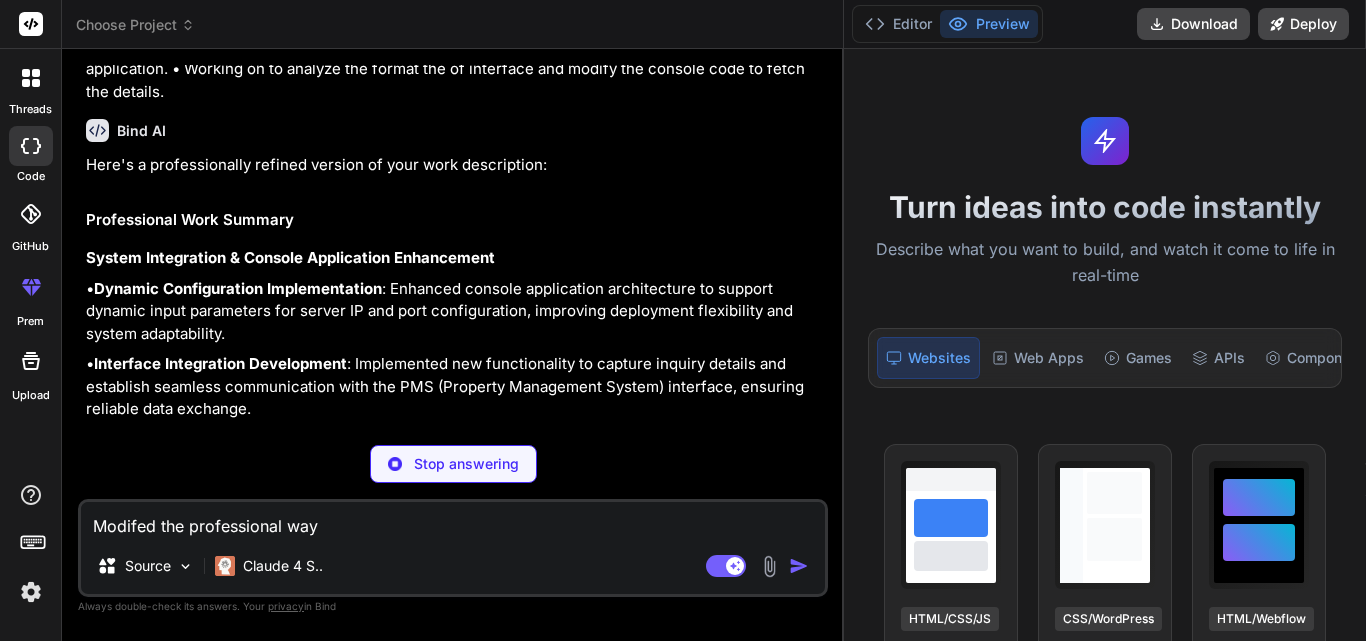 scroll, scrollTop: 556, scrollLeft: 0, axis: vertical 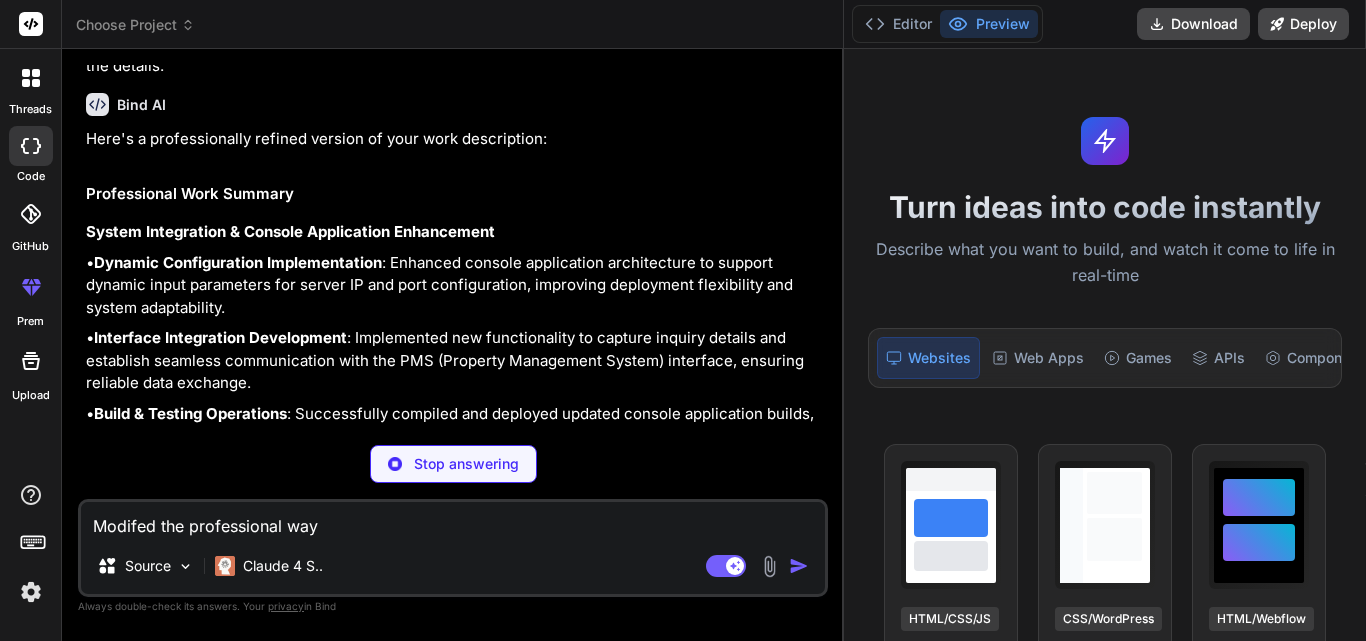 click on "Stop answering" at bounding box center (466, 464) 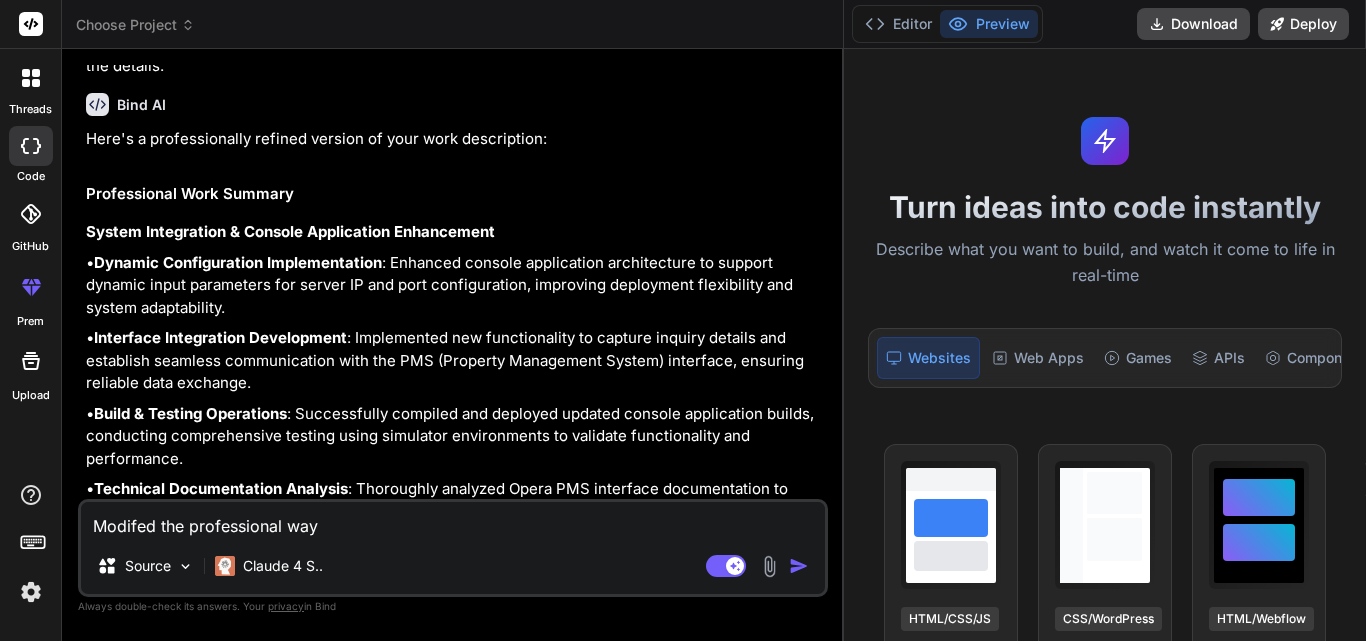 click on "Modifed the professional way
•	Worked on to modified the cosole application with dynamic input the serverIp and serverPort.
•	Worked  on to modified new option with enter the inquiryDetails information and send the response to interface PMS.
•	Worked on to make the new build for the modified console application and test with simulator.
•	Worked on to analyze the opera PMS interface document to get the format response on console application .
•	Working on to troubleshoot and testing the console application.
•	Working on to analyze the format the of interface and modify the console code to fetch the details." at bounding box center [453, 520] 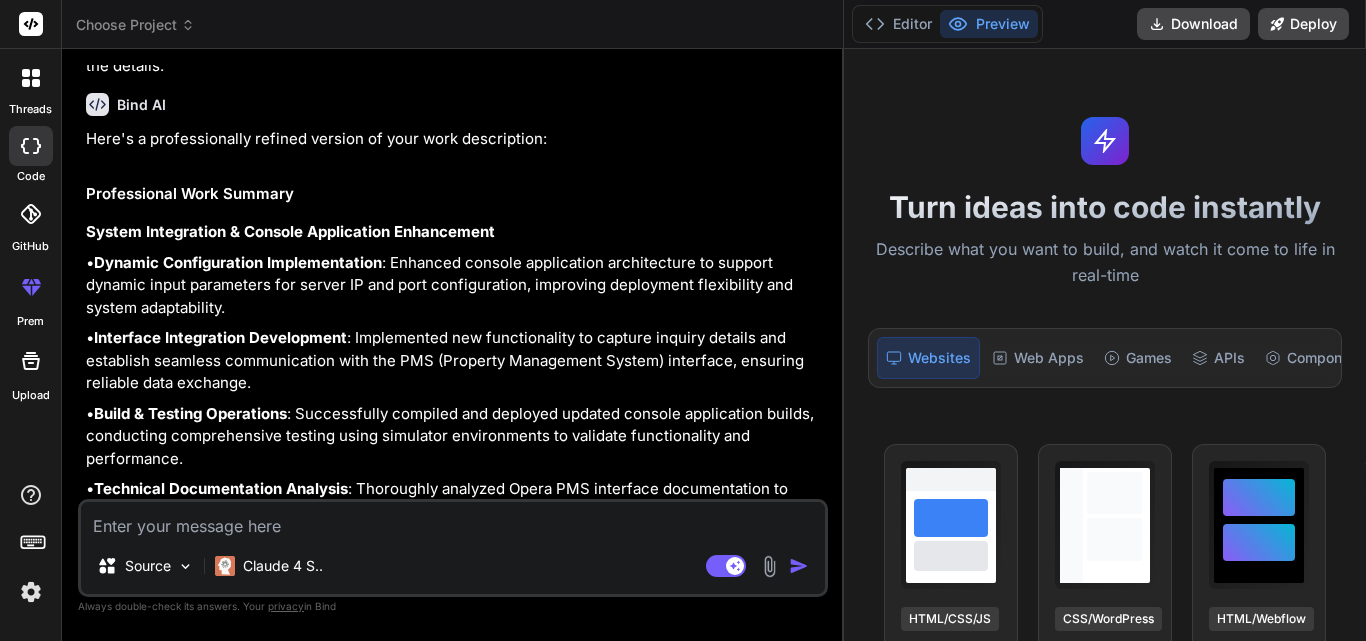 type on "I" 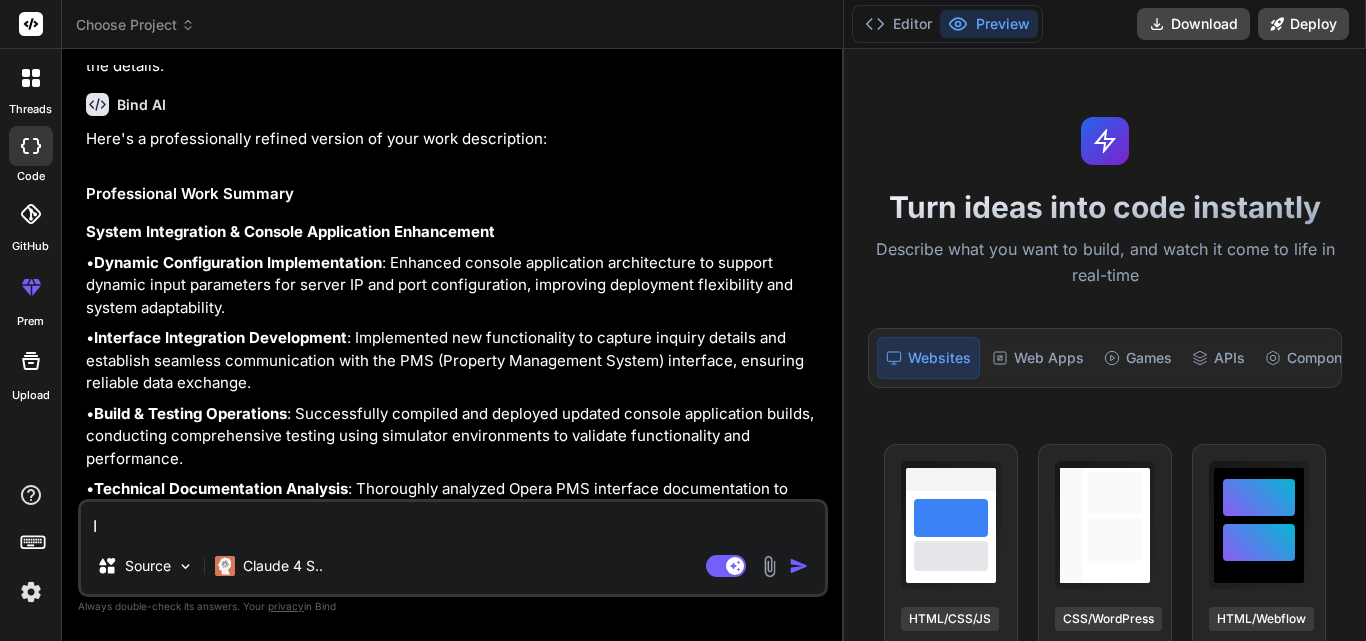 type on "I" 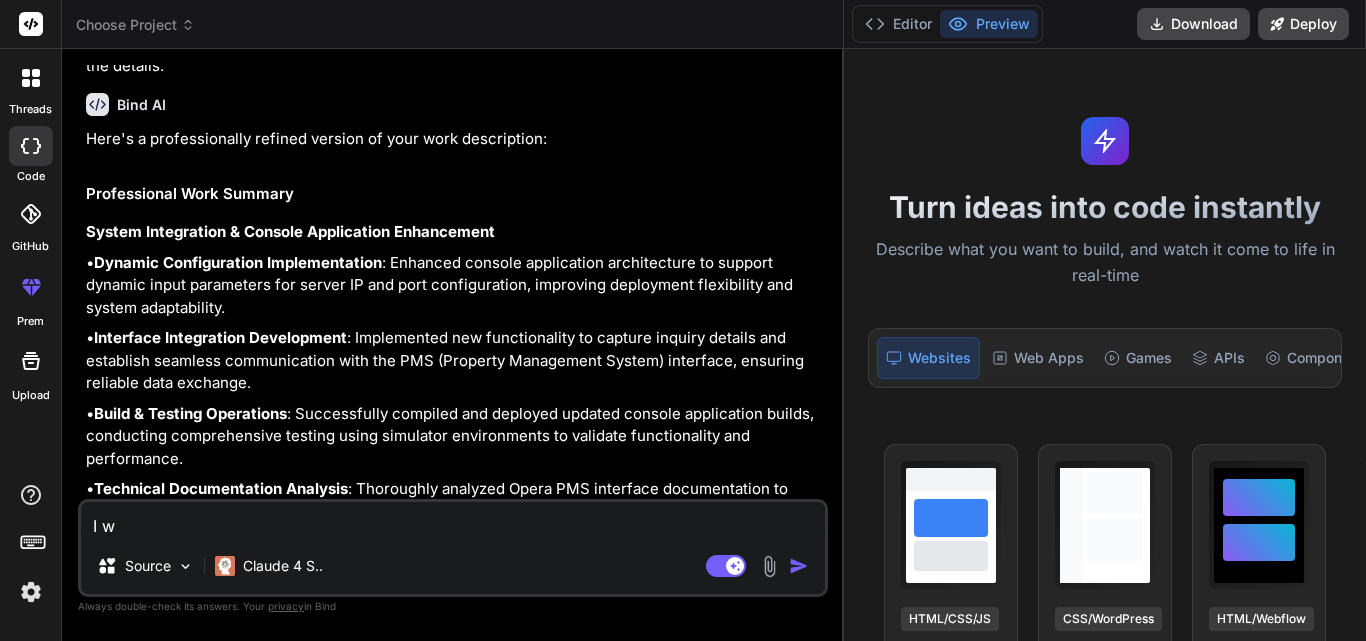type on "I wa" 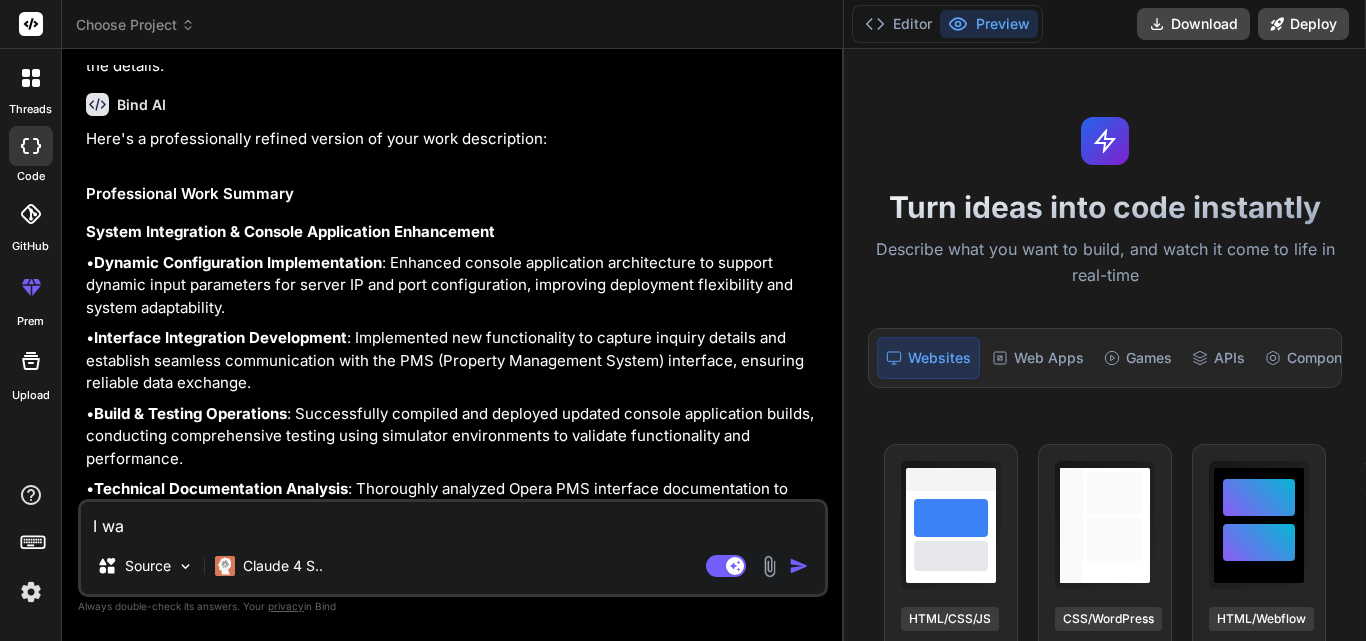 type on "I wan" 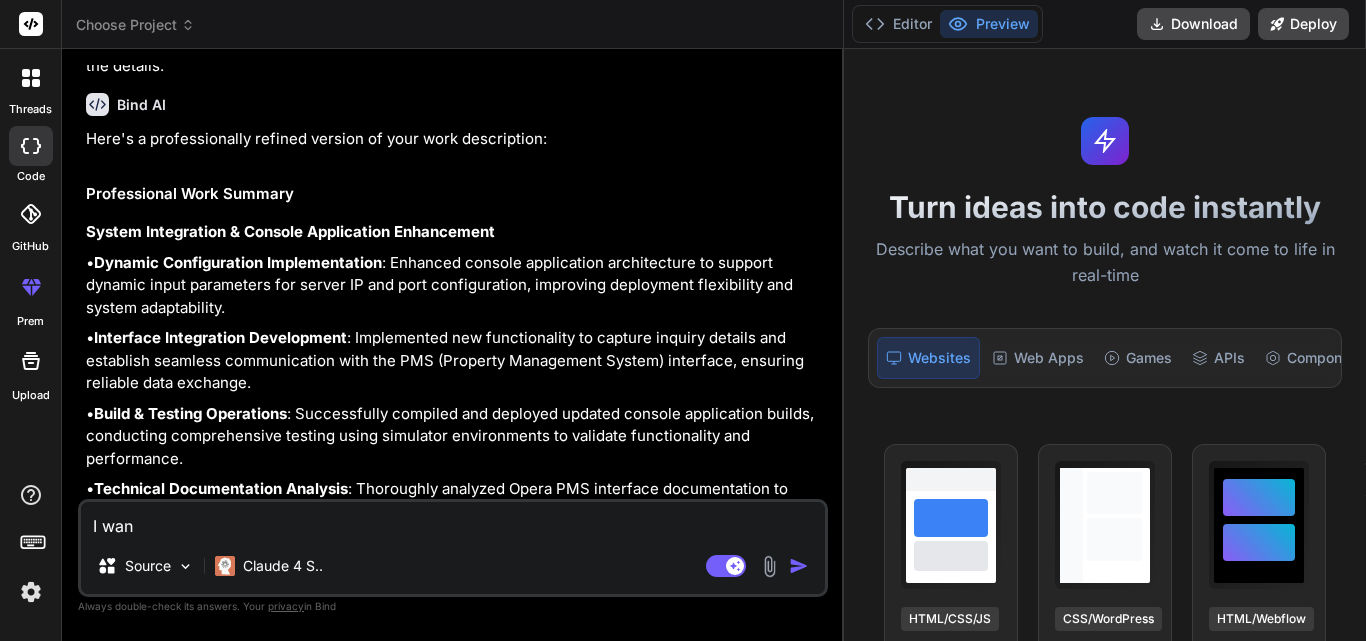 type on "I want" 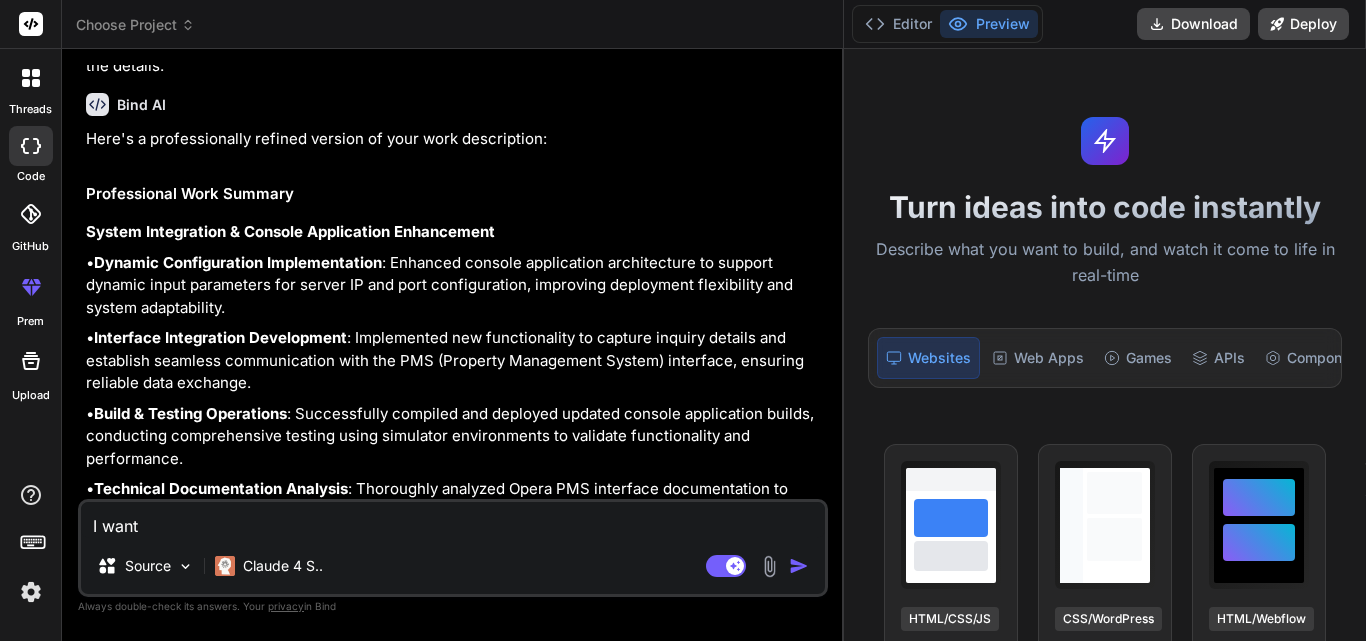 type on "I want" 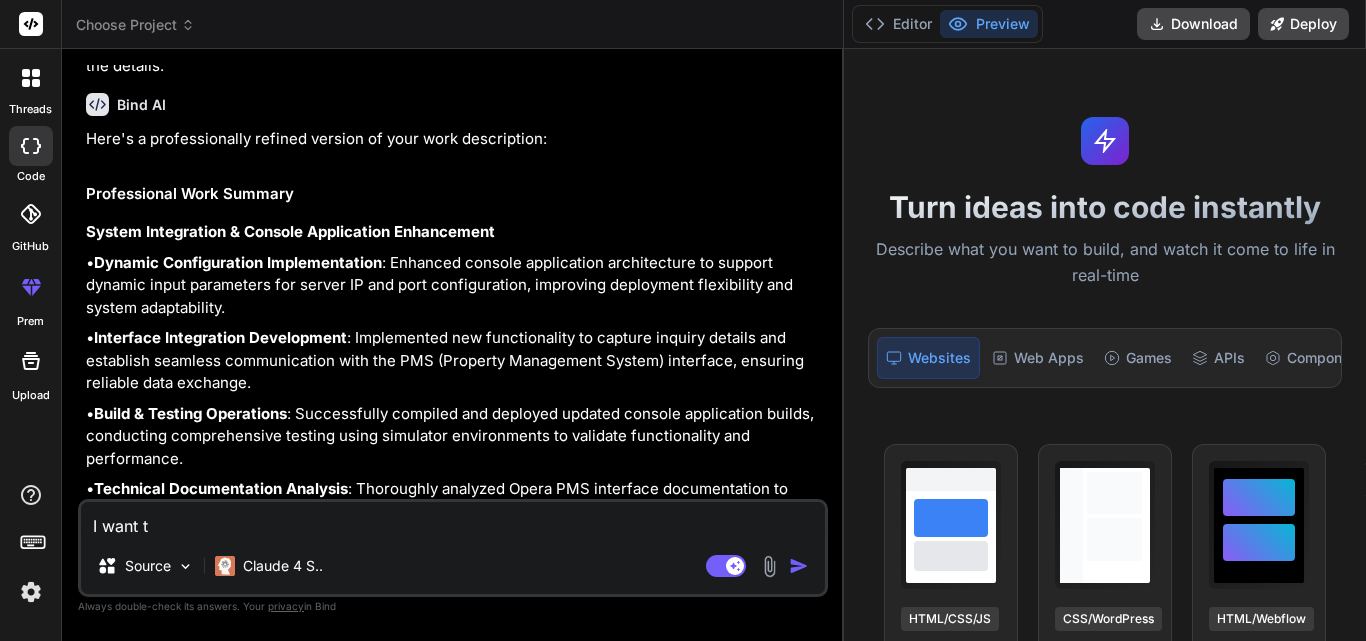 type on "I want to" 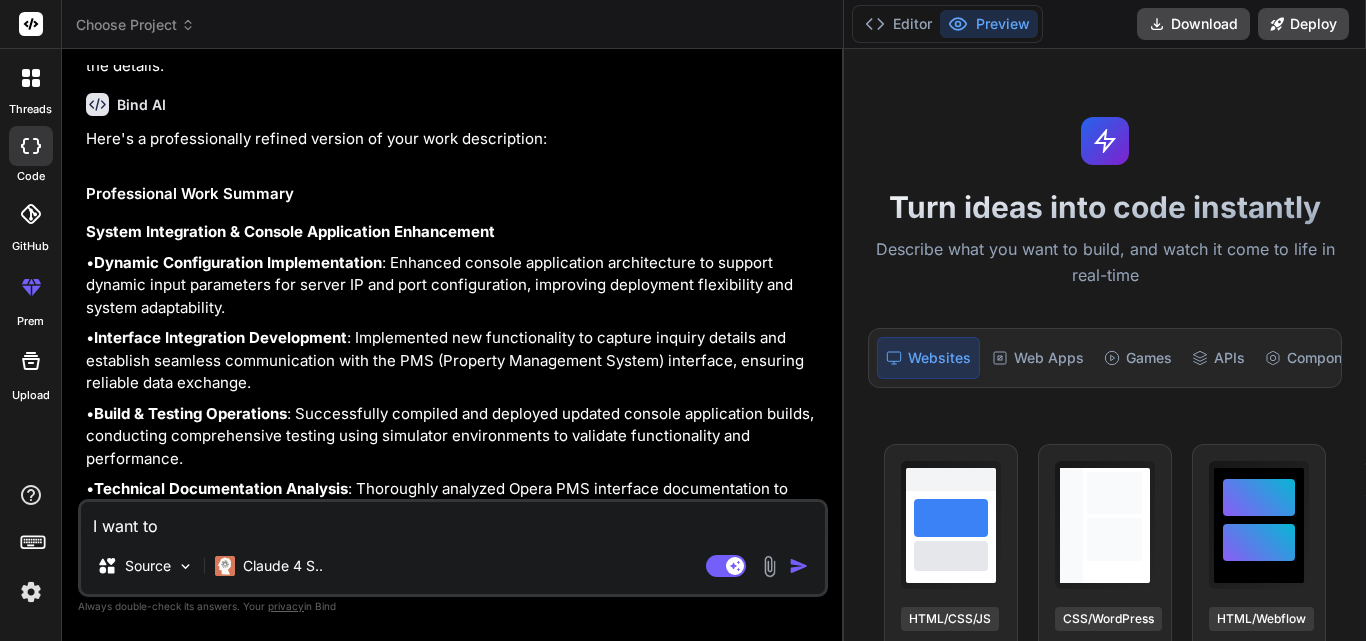 type on "I want to" 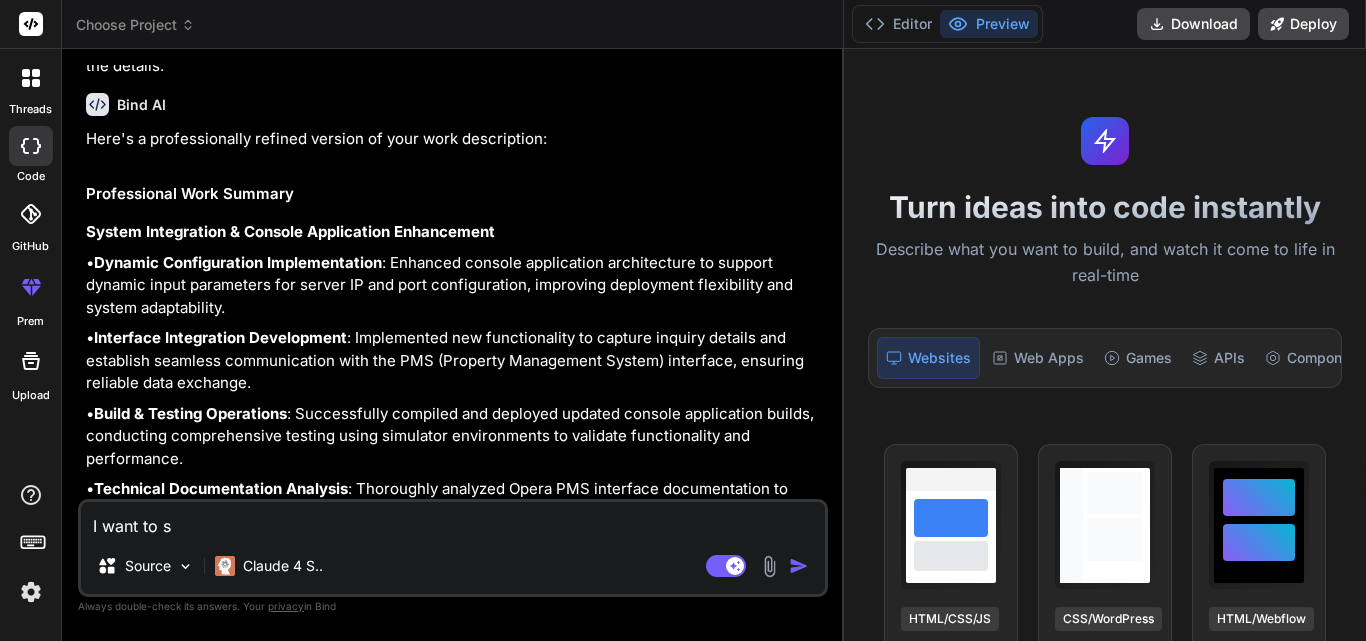 type on "I want to se" 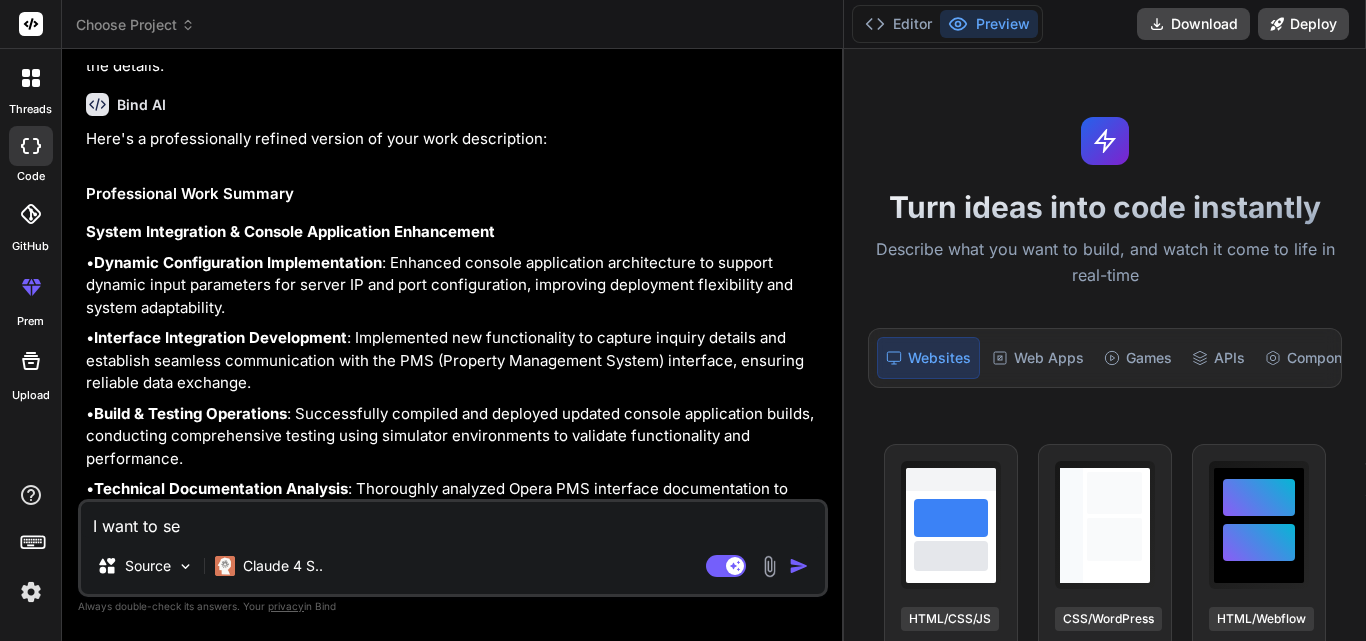 type on "I want to sen" 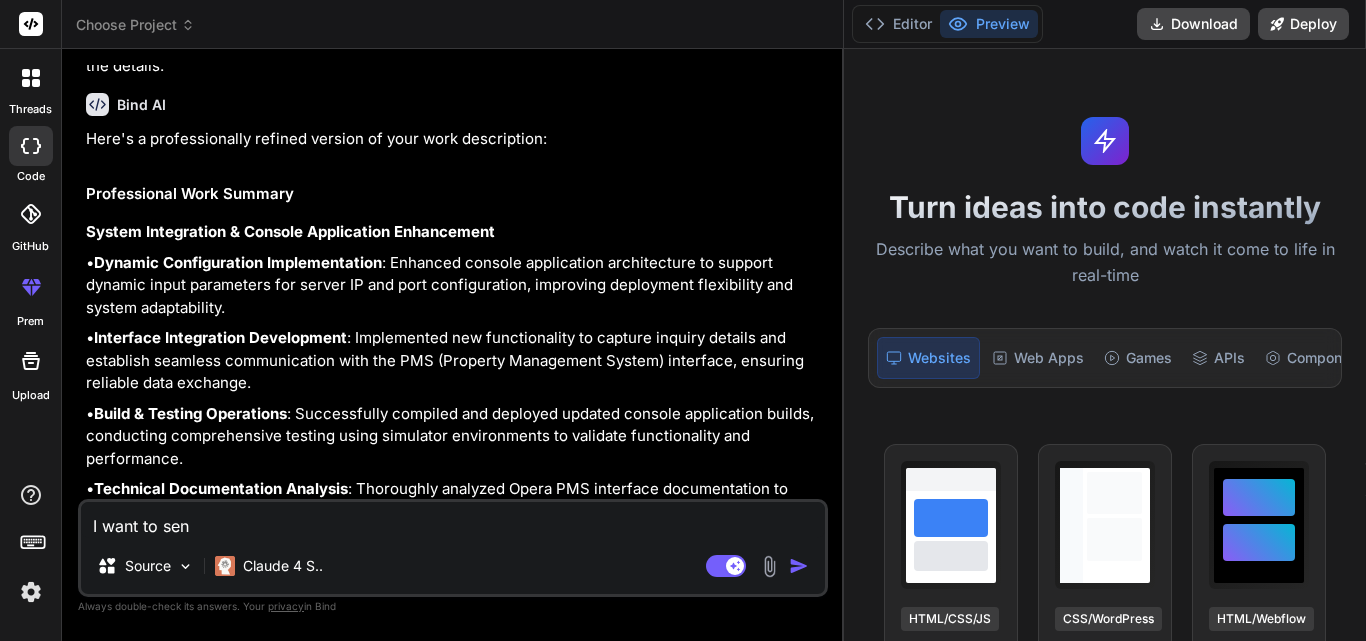 type on "I want to send" 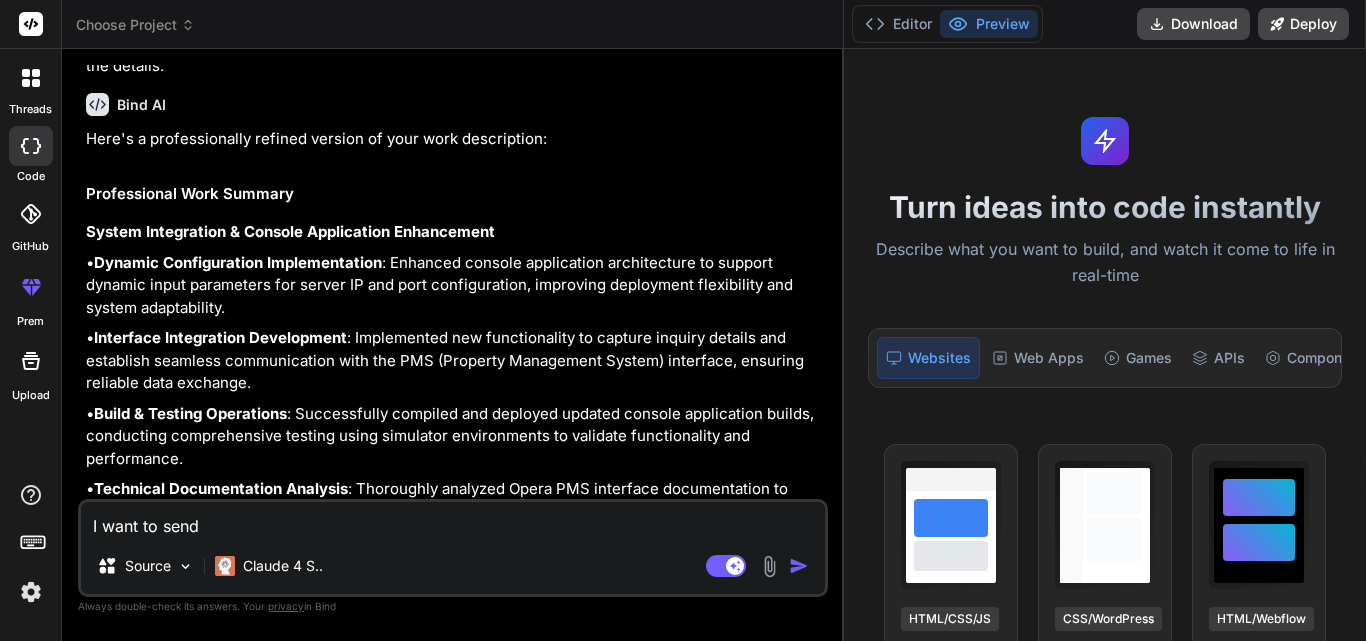 type on "I want to send" 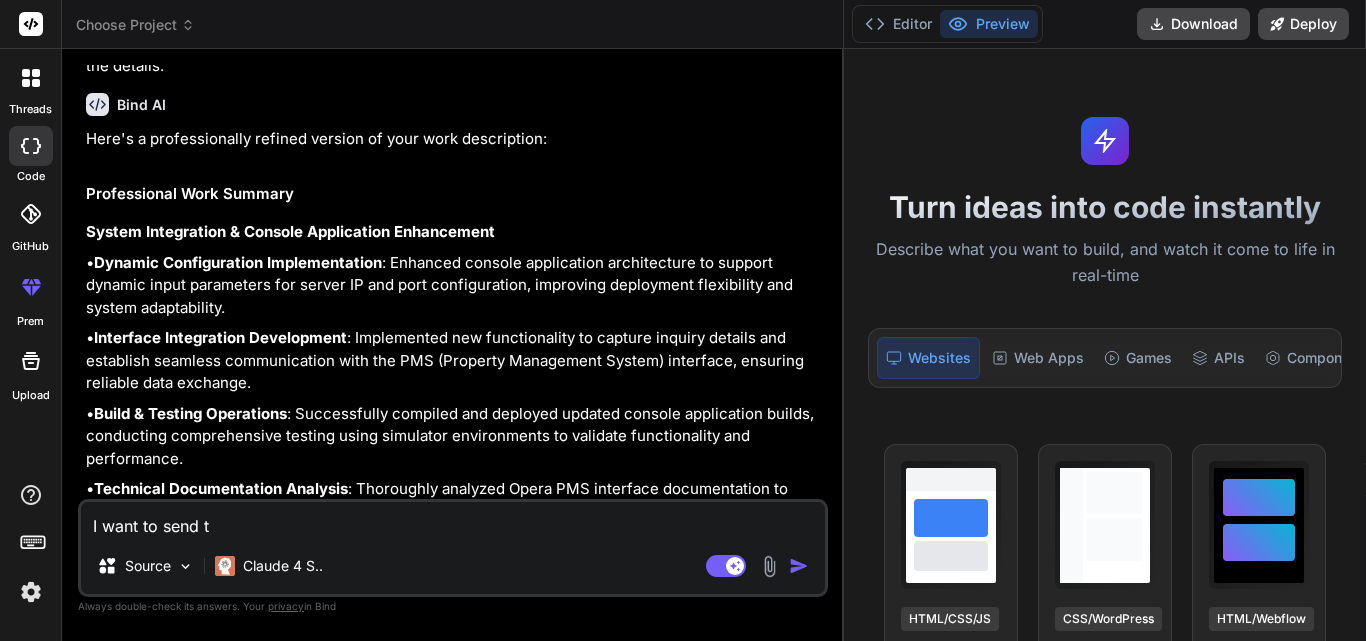 type on "I want to send to" 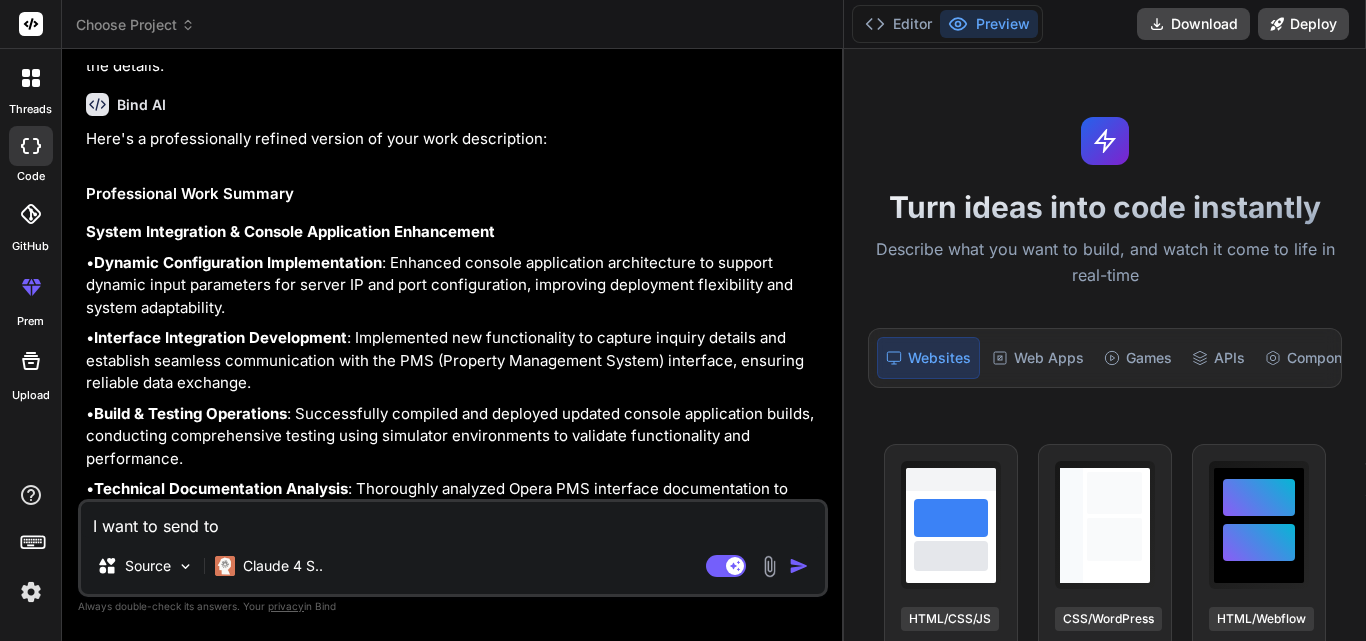 type on "I want to send to" 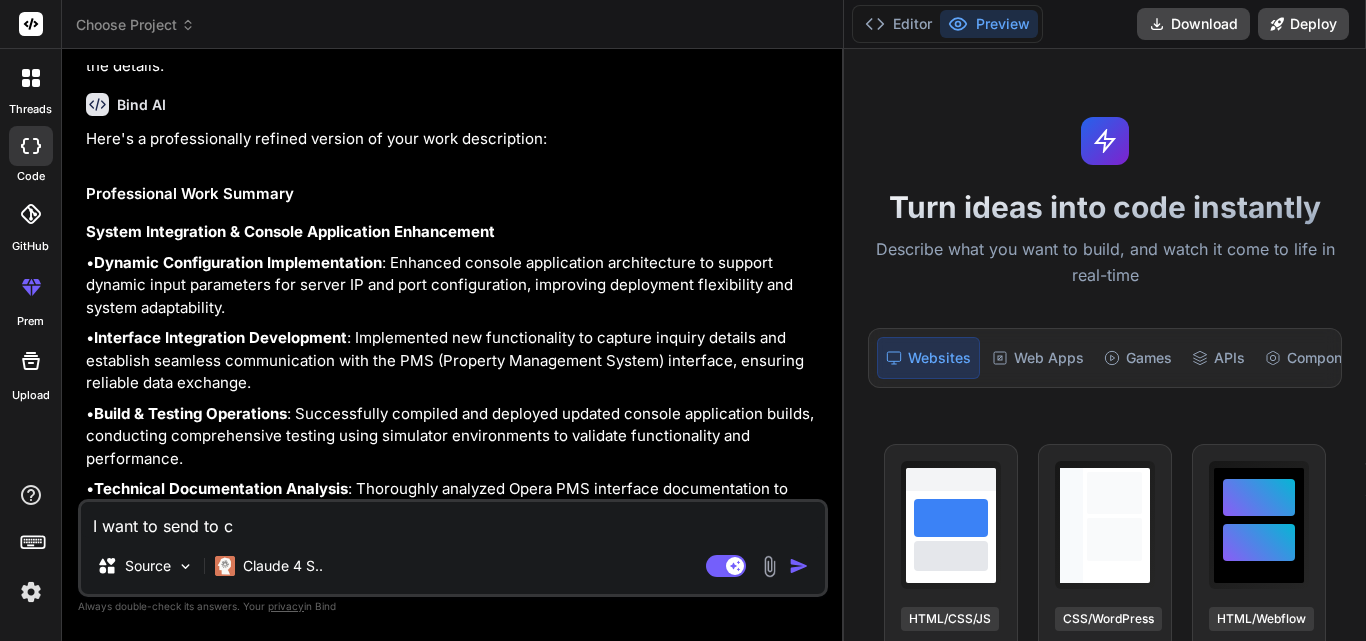 type on "I want to send to cl" 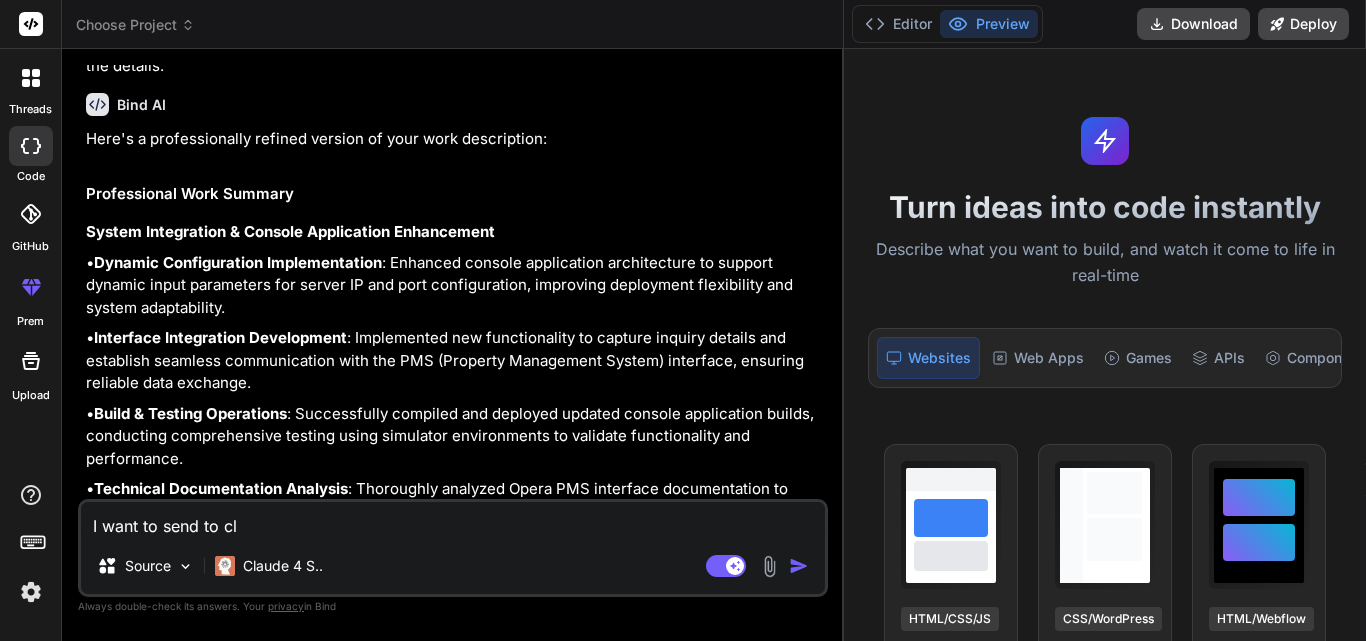 type on "I want to send to cli" 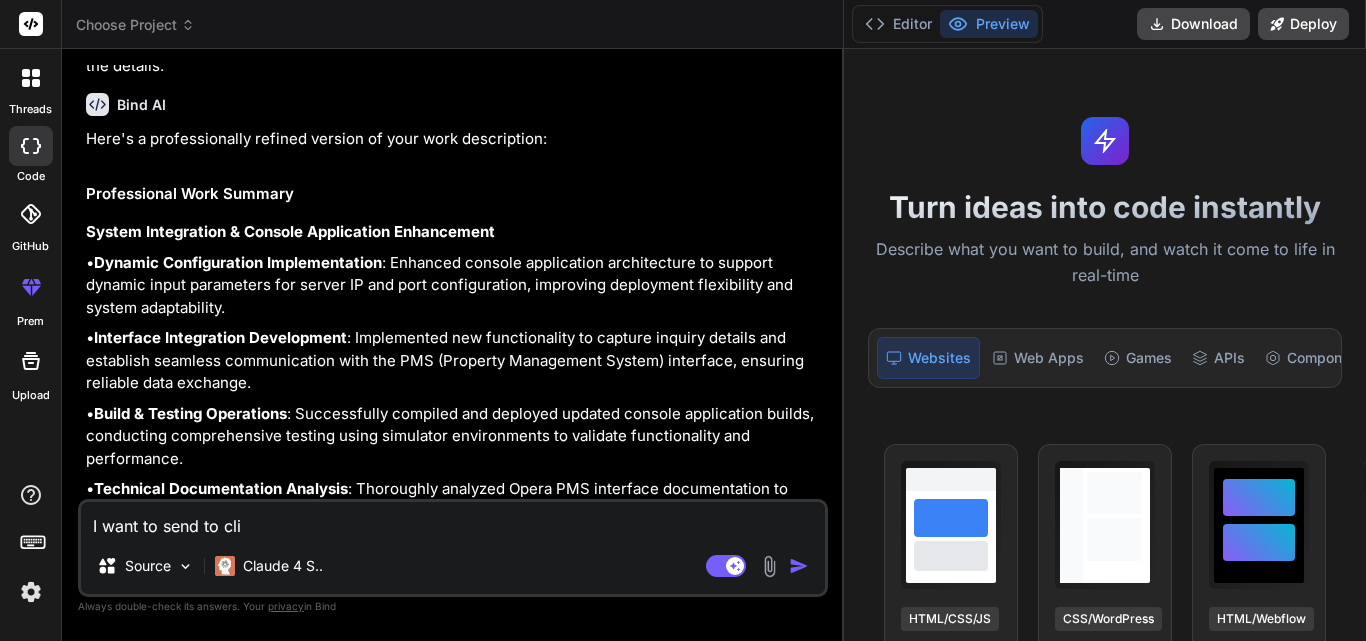 type on "I want to send to [NAME]" 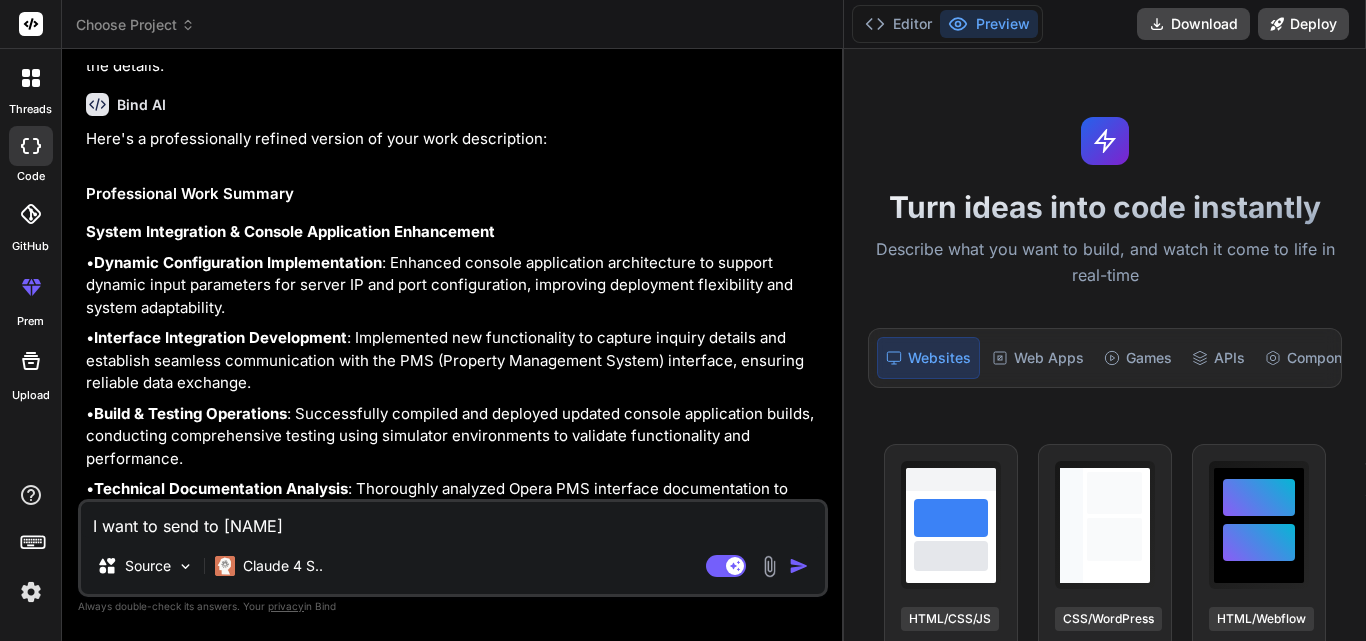 type on "I want to send to clien" 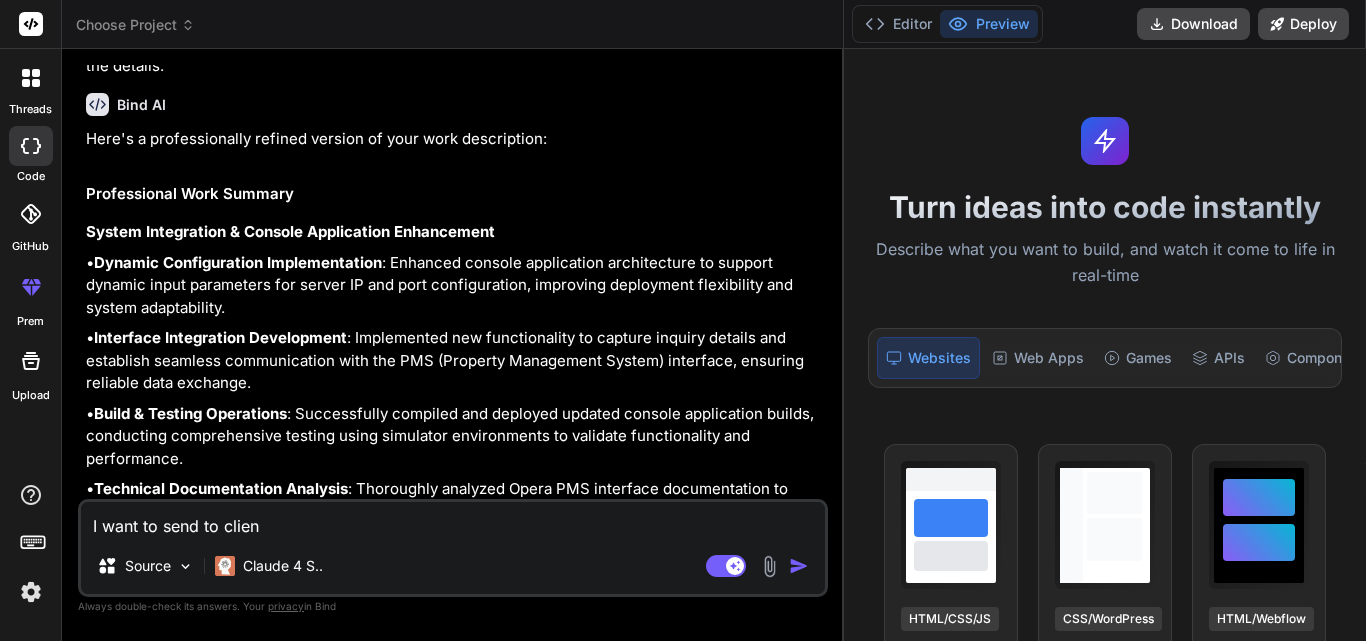 type on "I want to send to client" 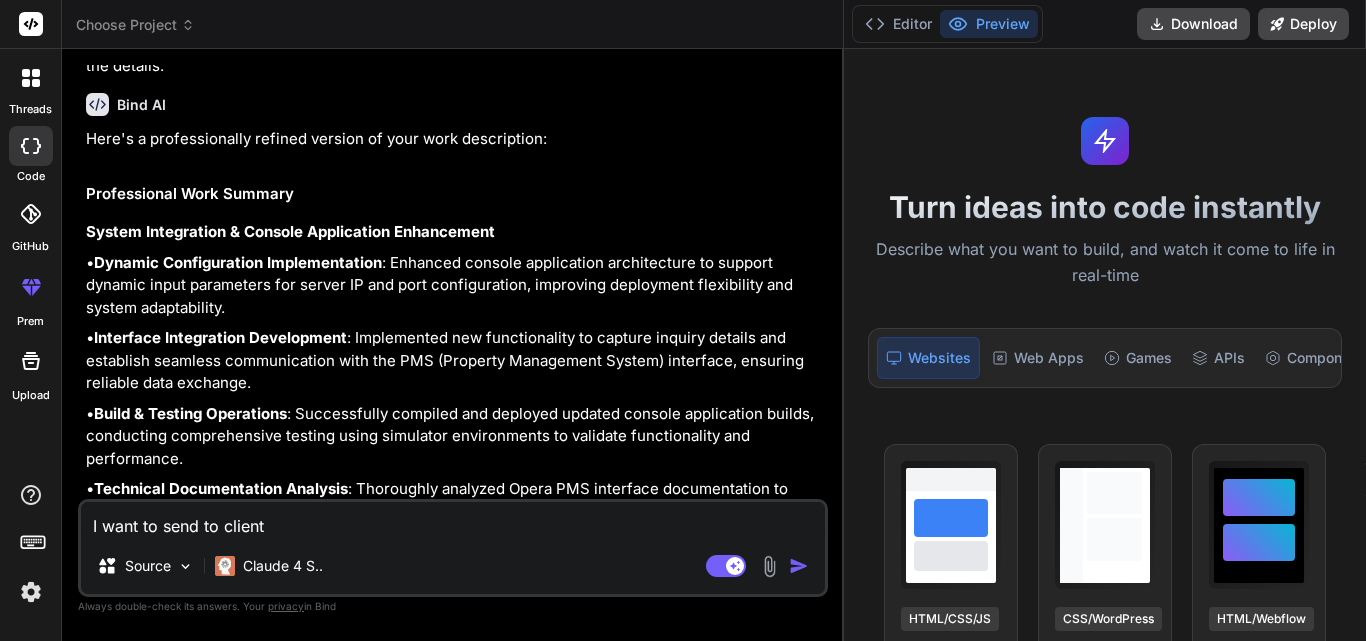 type on "I want to send to client" 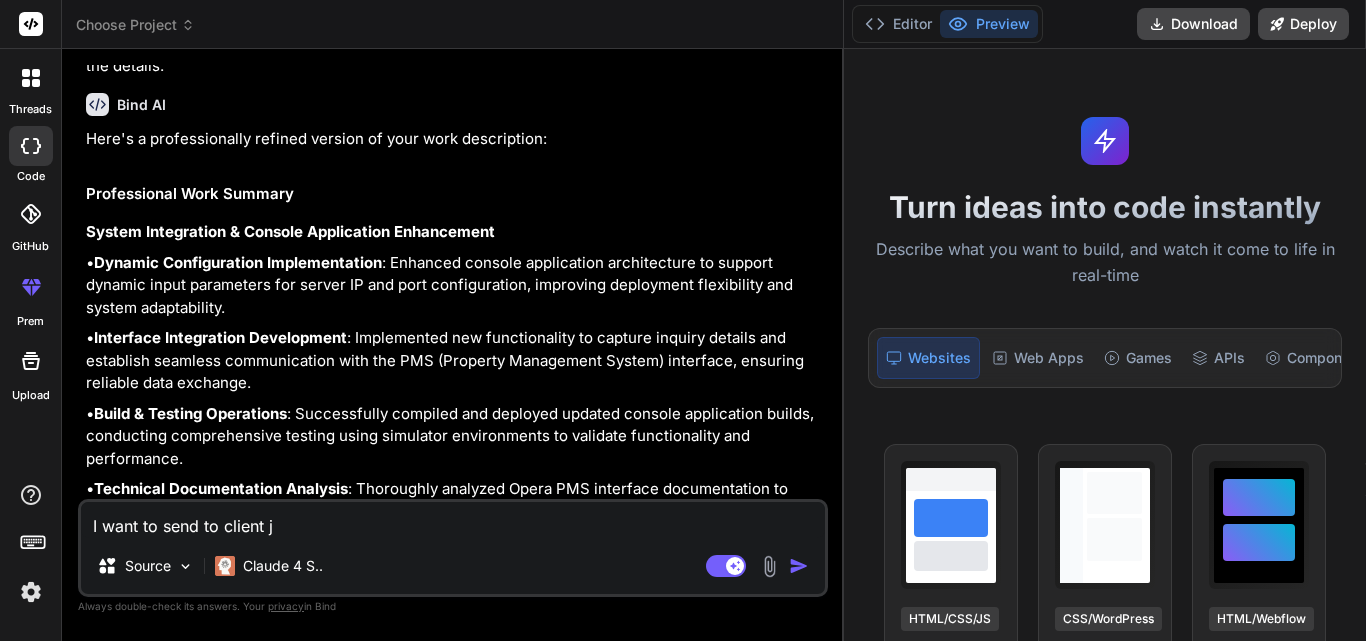 type on "I want to send to client ju" 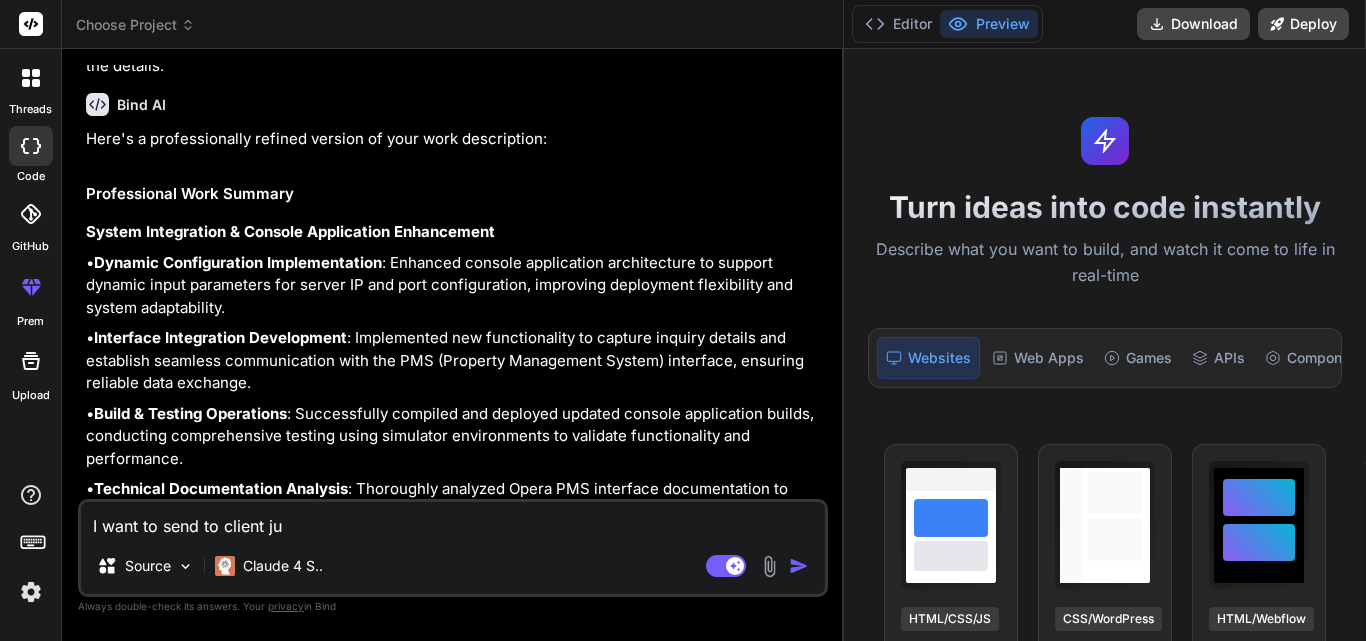 type on "I want to send to client jus" 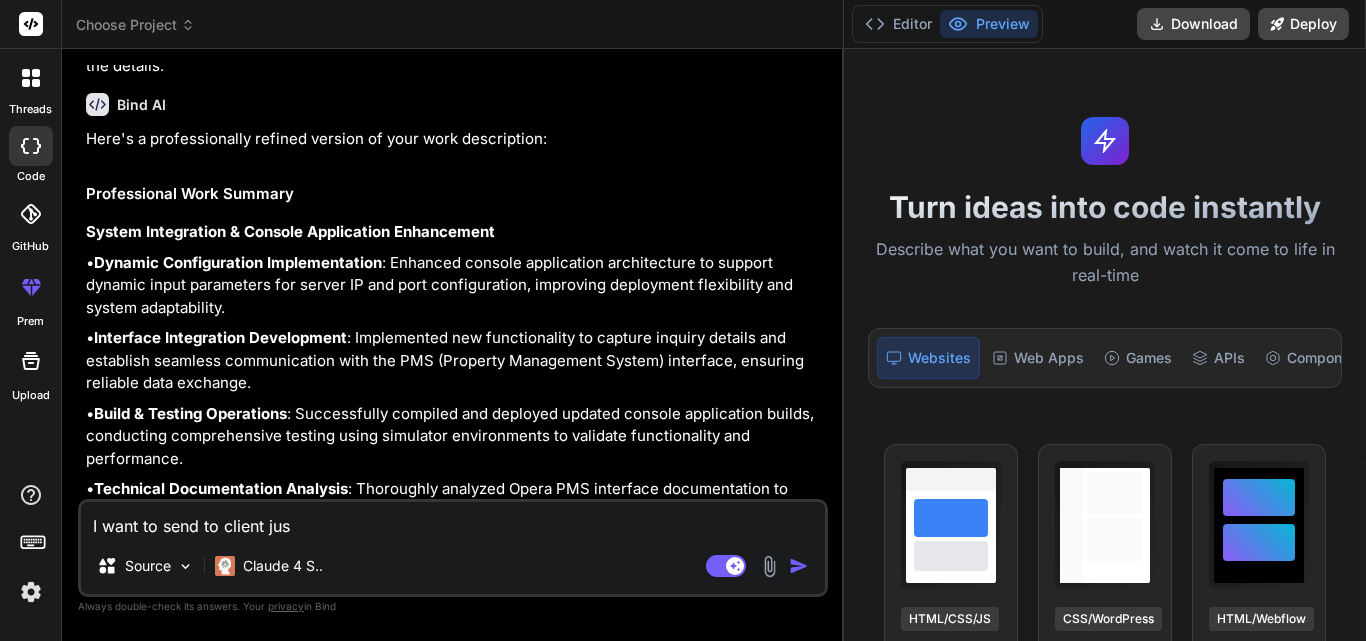 type on "I want to send to client just" 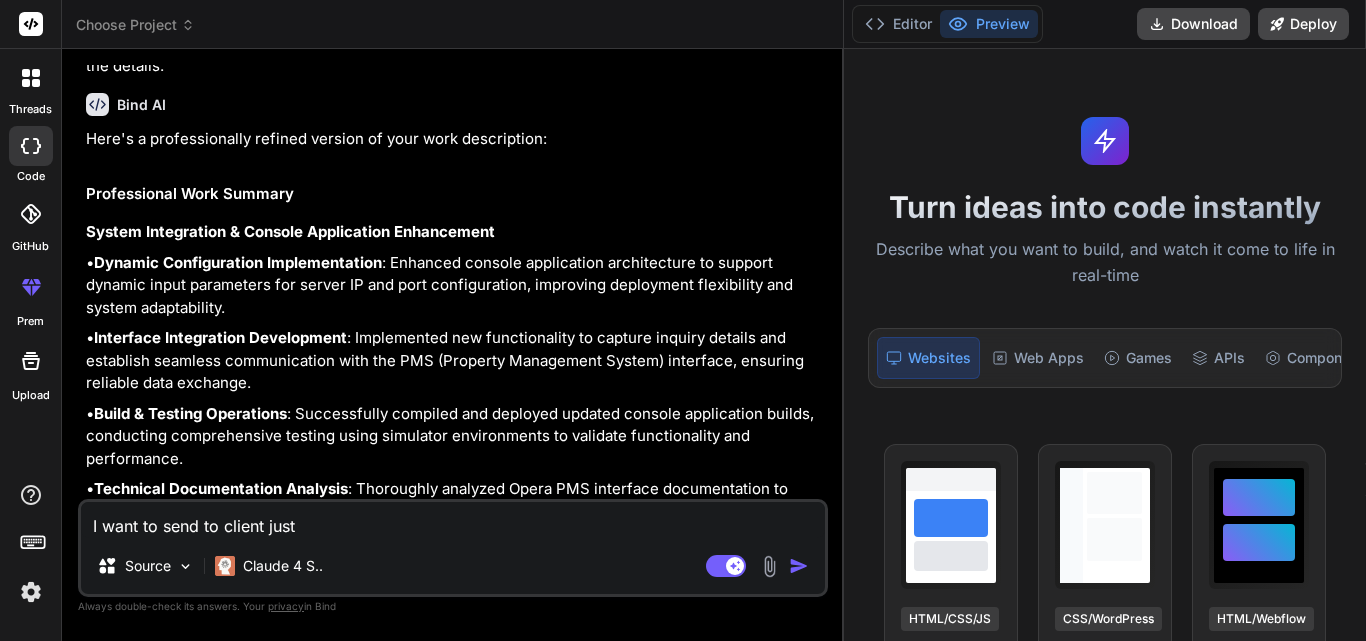 type on "I want to send to client just" 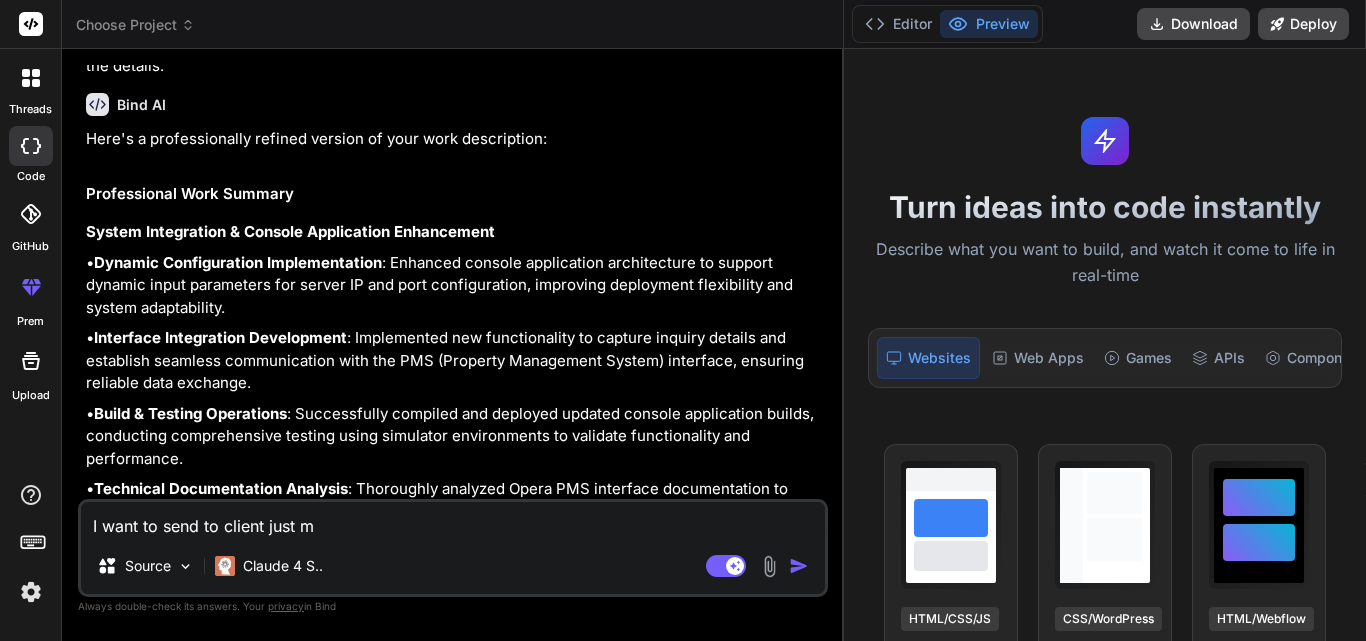 type on "I want to send to client just mo" 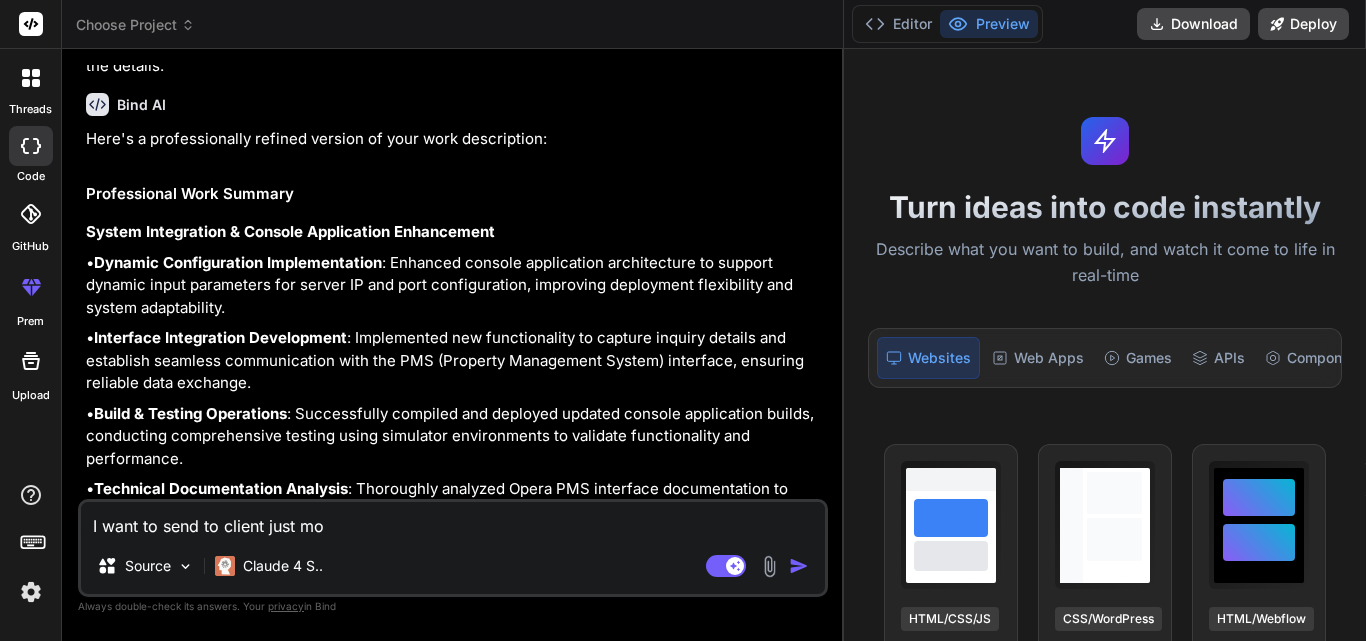 type on "I want to send to client just mod" 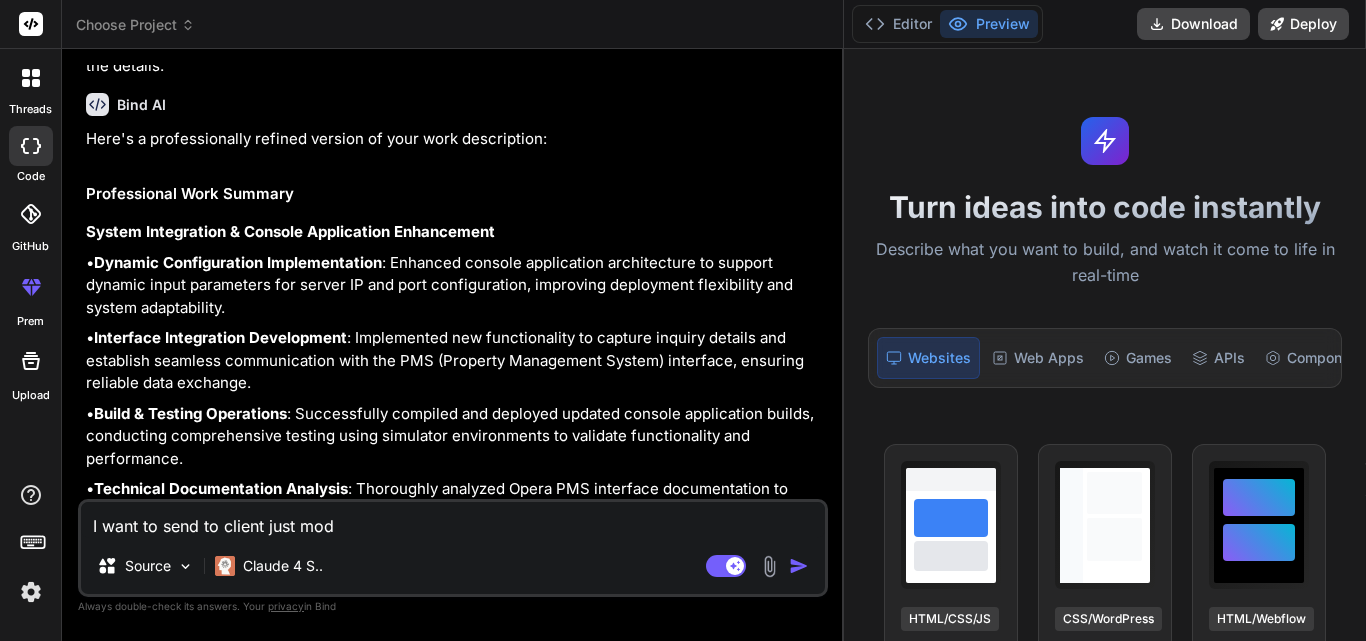 type on "I want to send to client just modi" 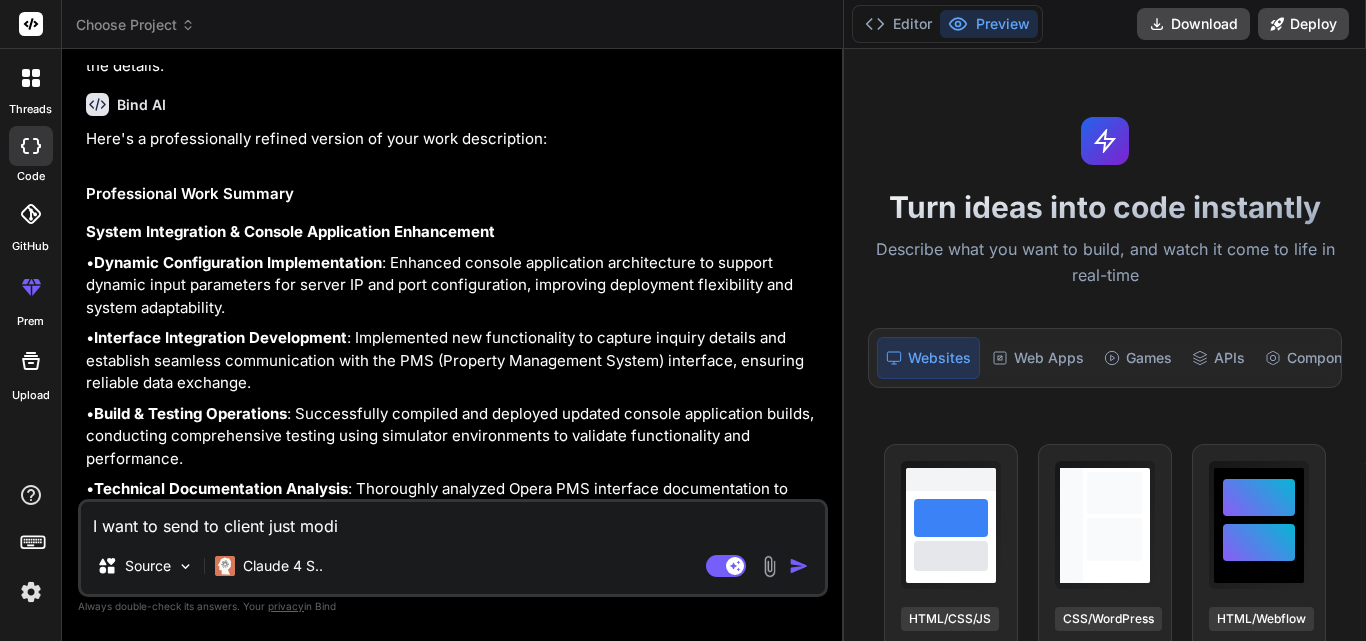 type on "I want to send to client just modif" 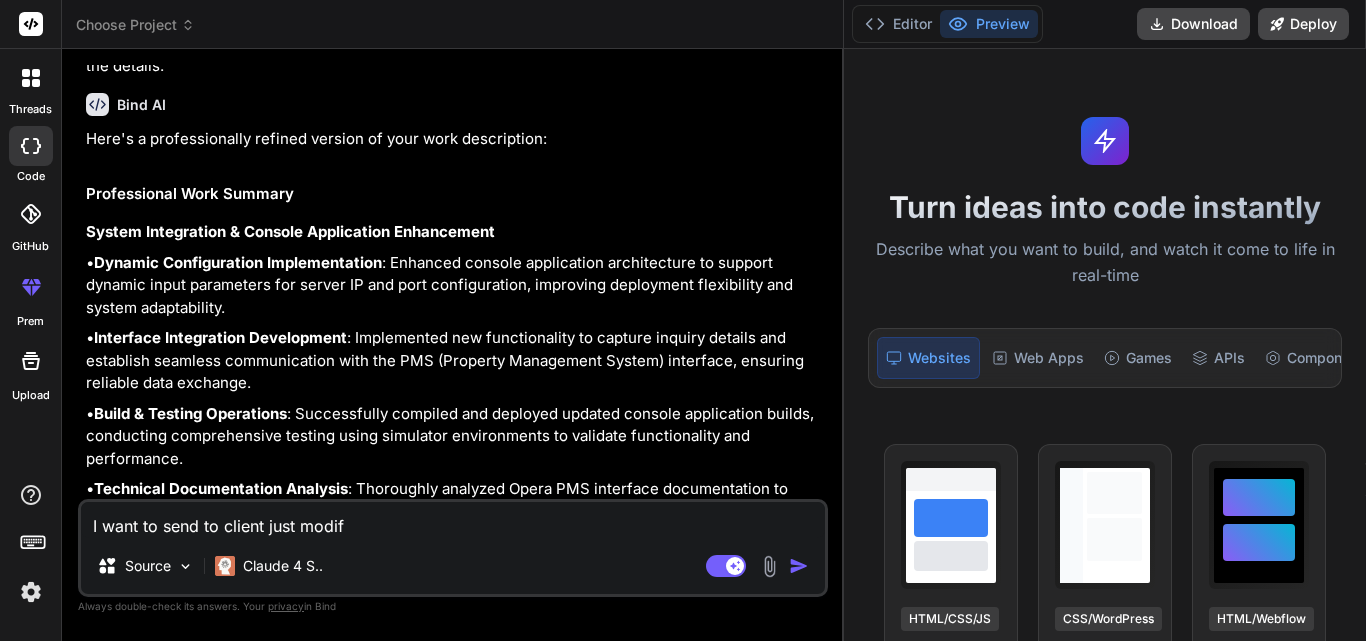 type on "I want to send to client just modifi" 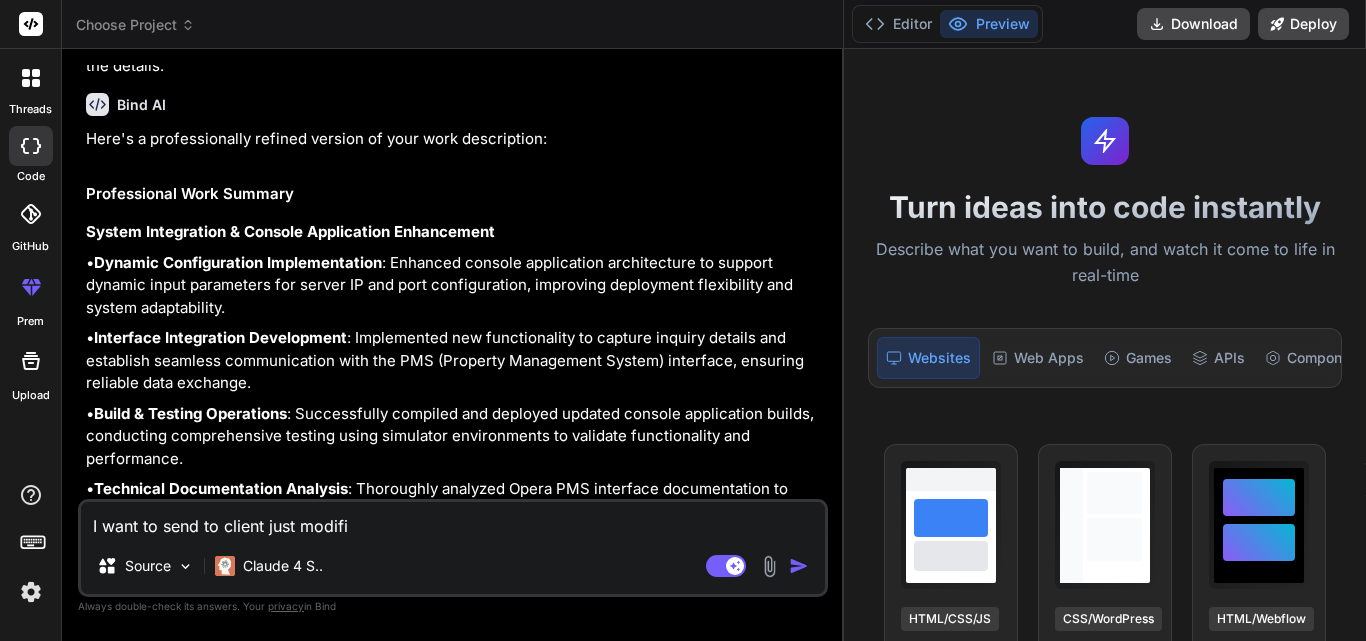 type on "I want to send to client just modifie" 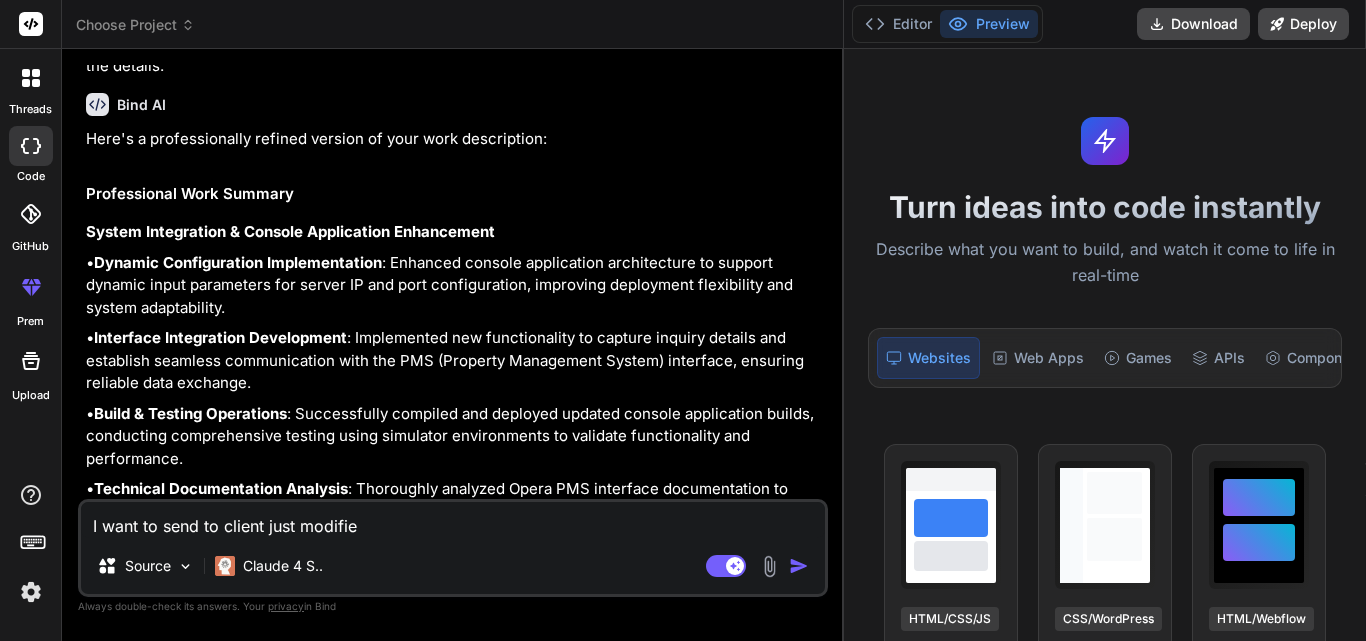 type on "I want to send to client just modified" 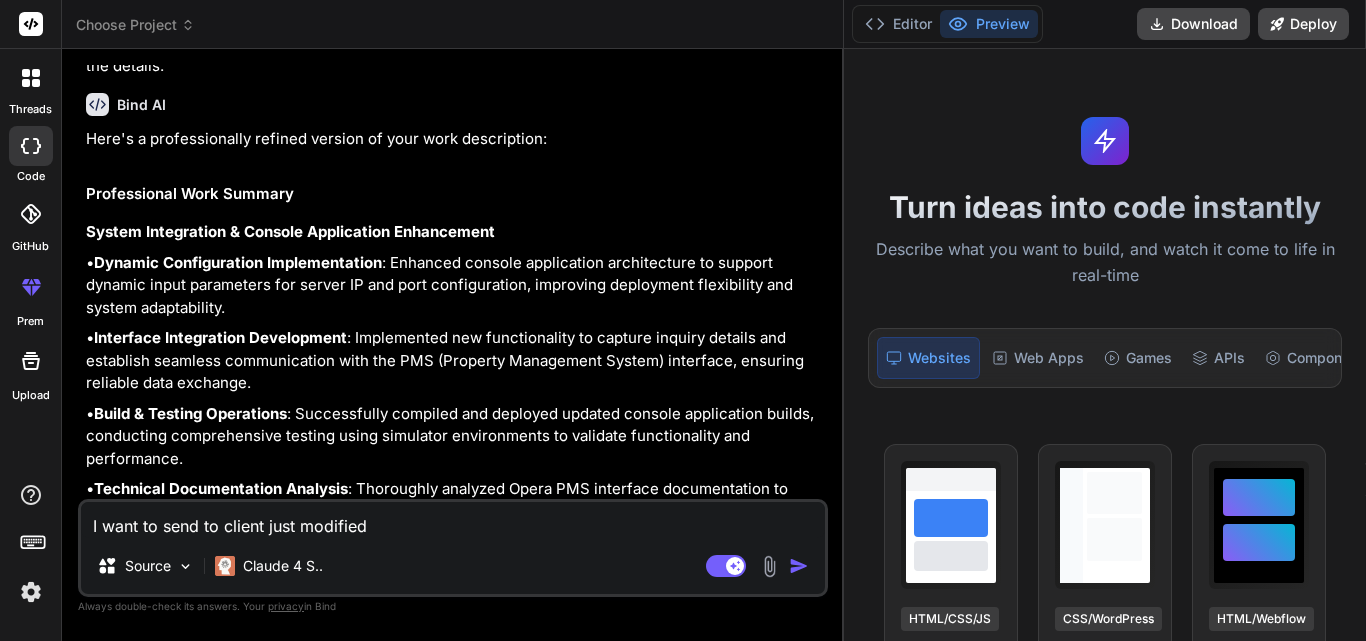 type on "I want to send to client just modified" 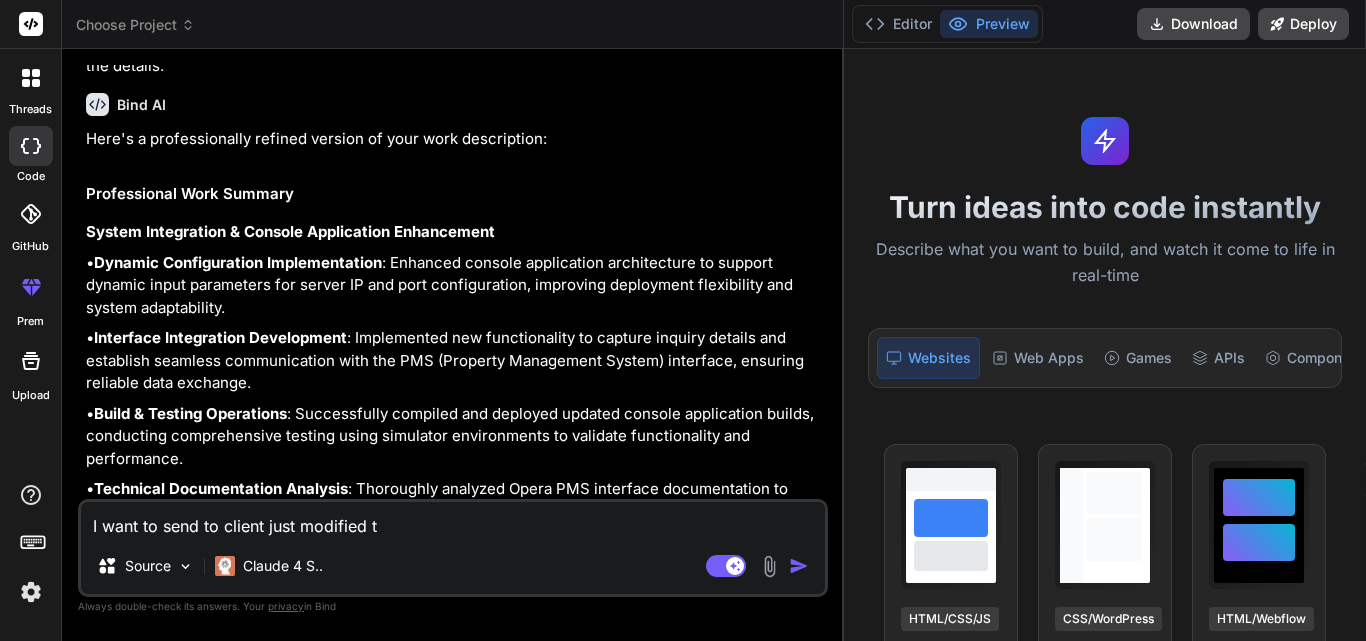 type on "I want to send to client just modified th" 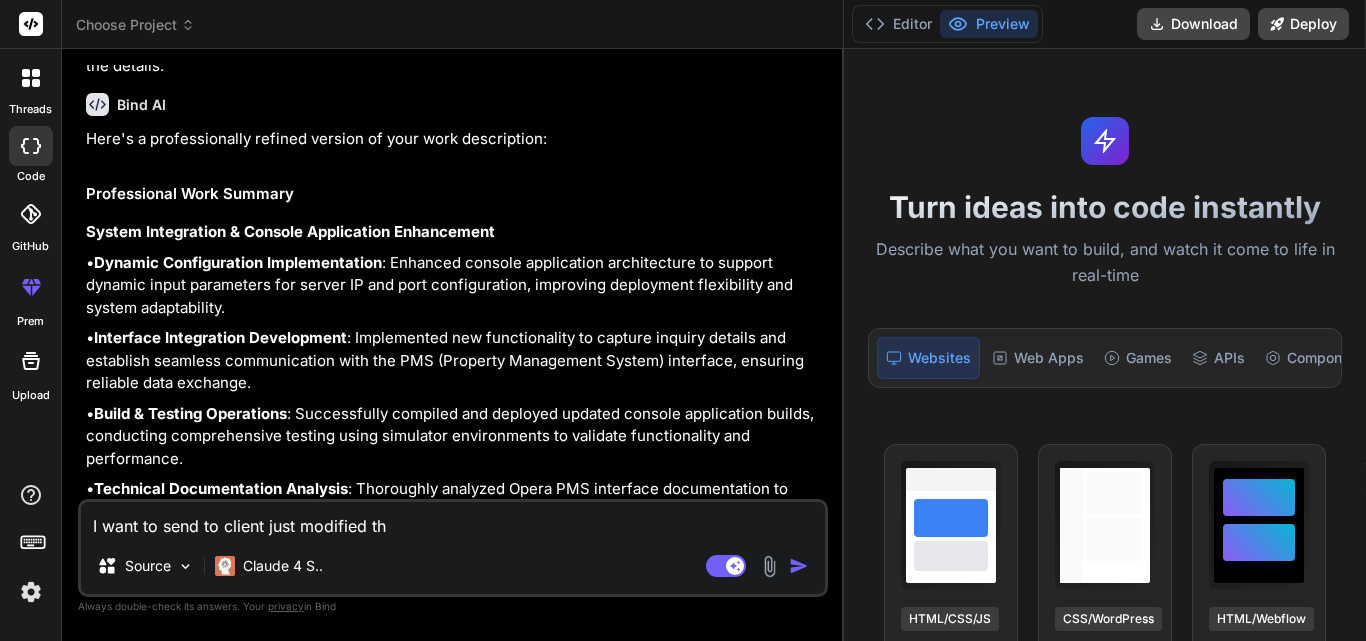 type on "I want to send to client just modified the" 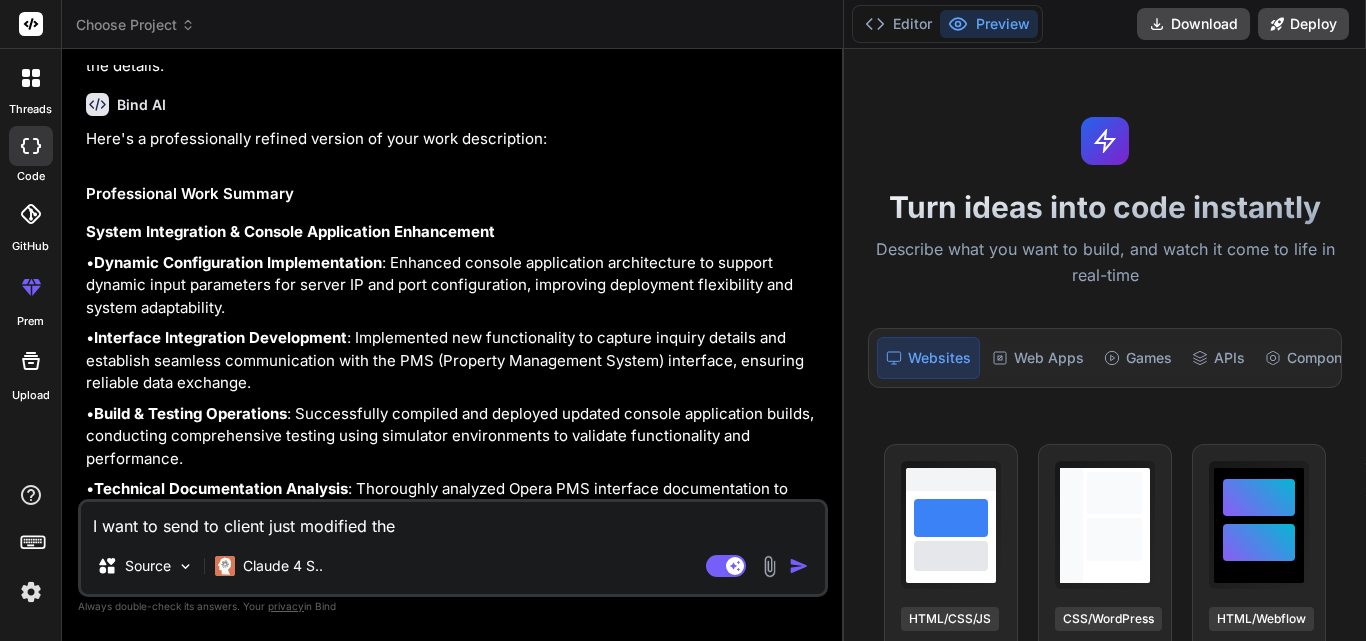 type on "I want to send to client just modified the" 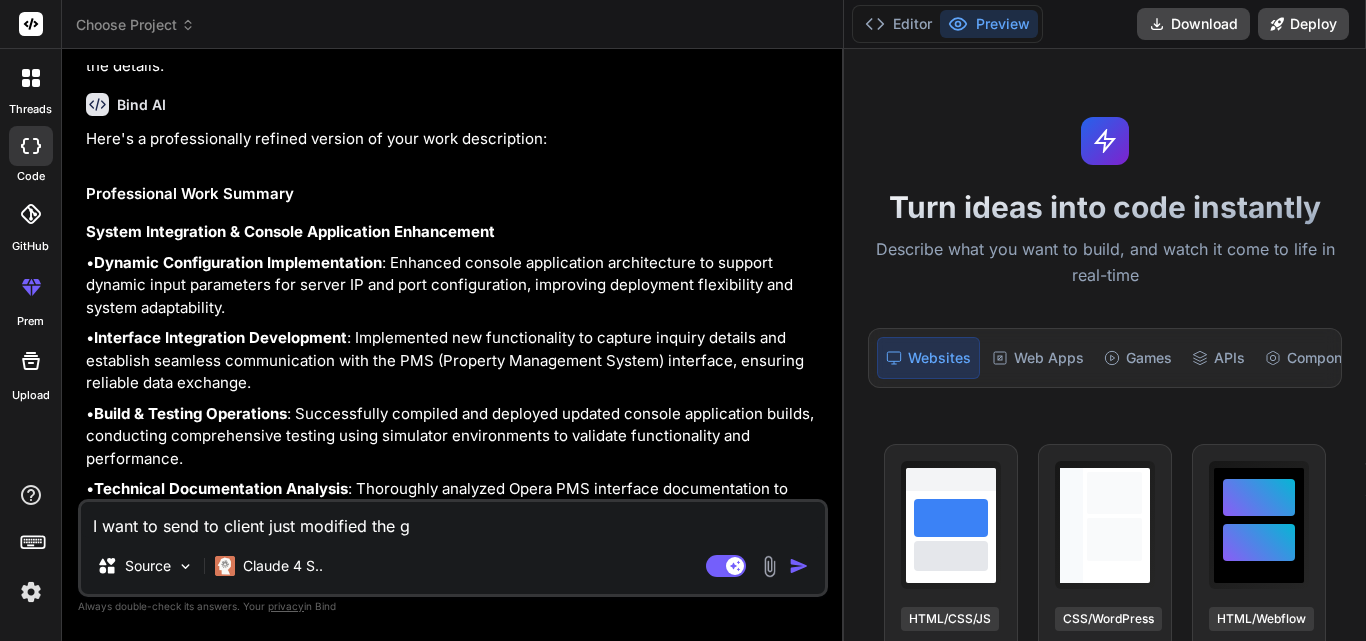 type on "I want to send to client just modified the gr" 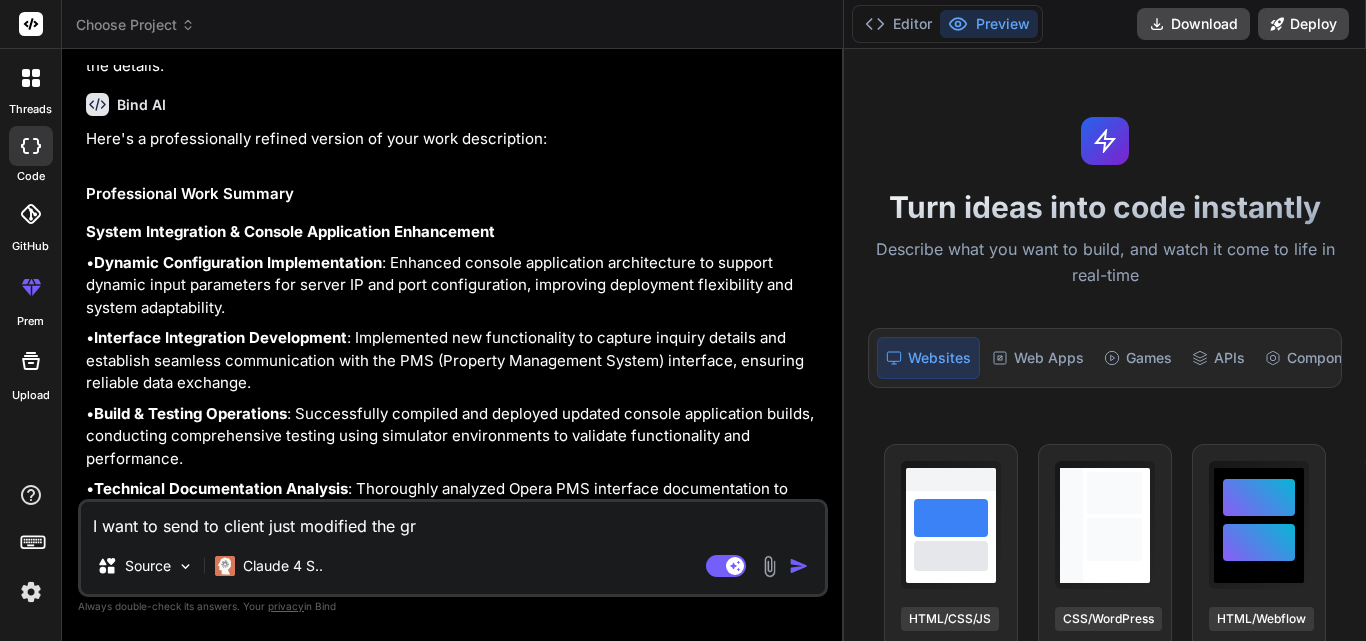 type on "I want to send to client just modified the grm" 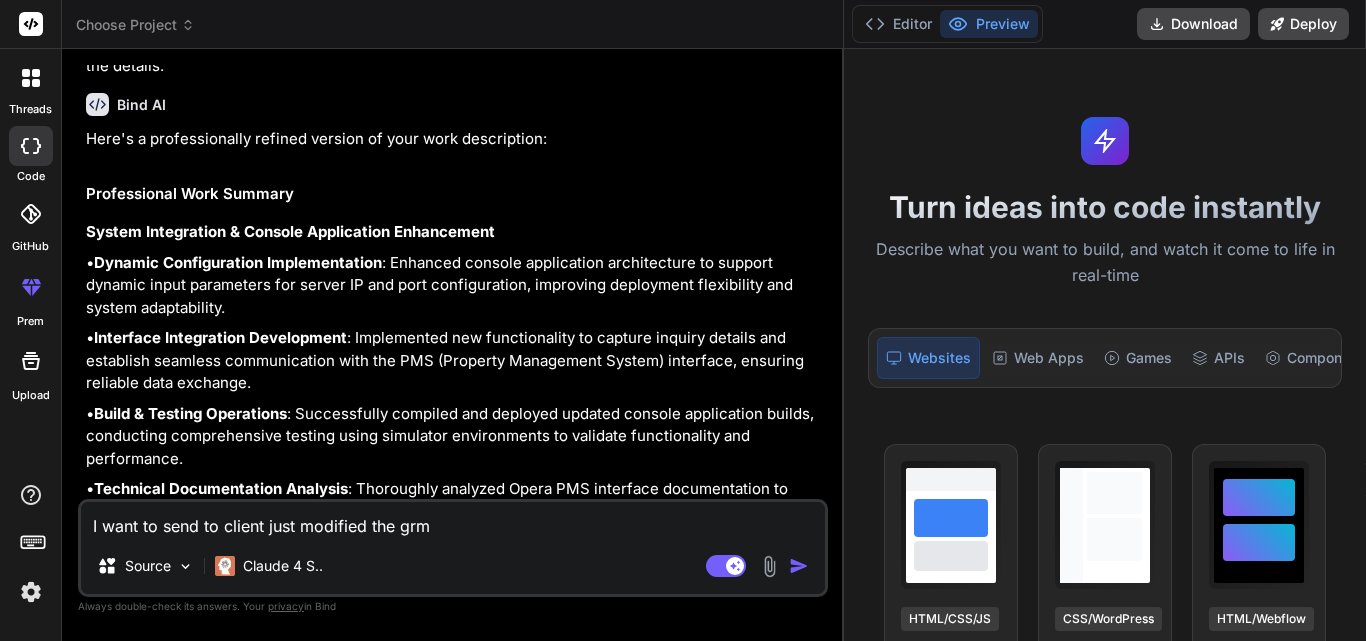type on "I want to send to client just modified the gr" 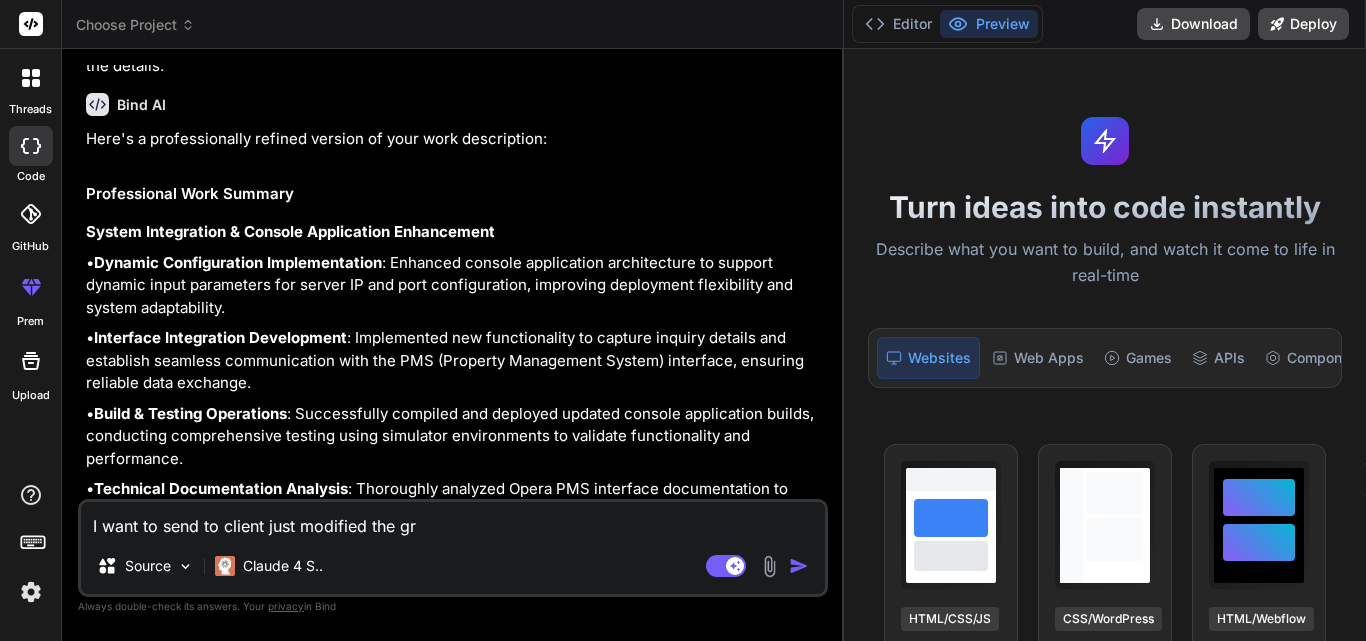 type on "I want to send to client just modified the g" 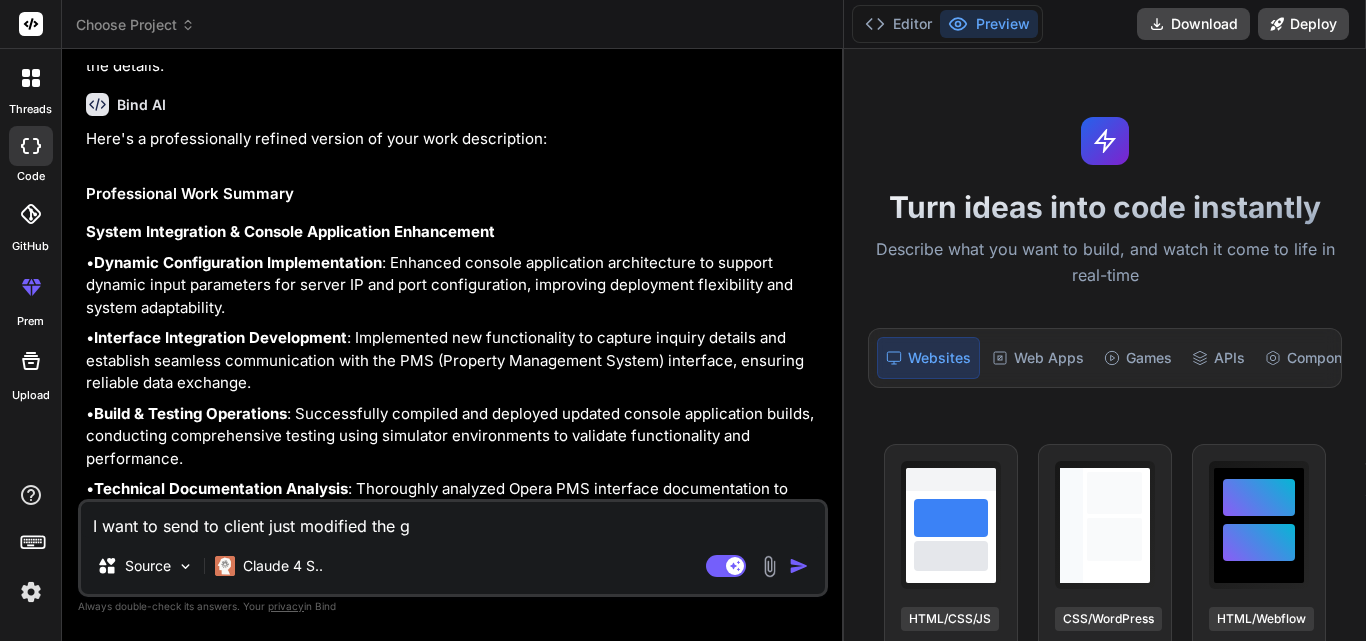 type on "I want to send to client just modified the" 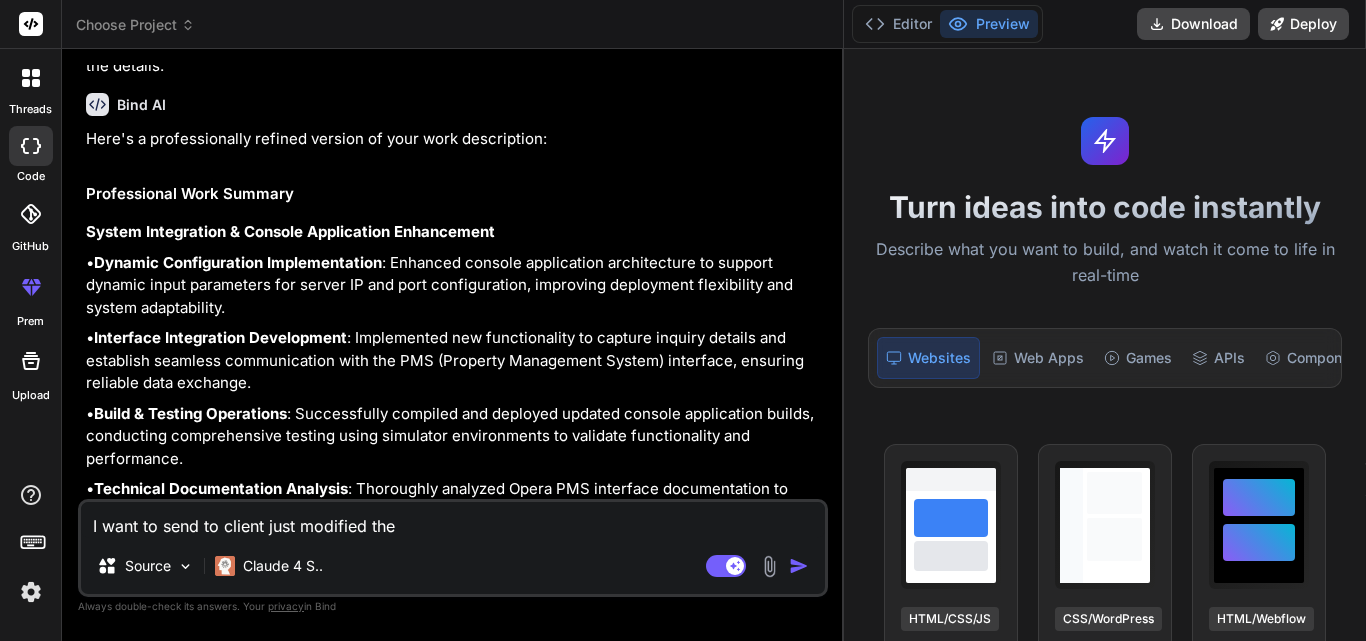 type on "I want to send to client just modified the" 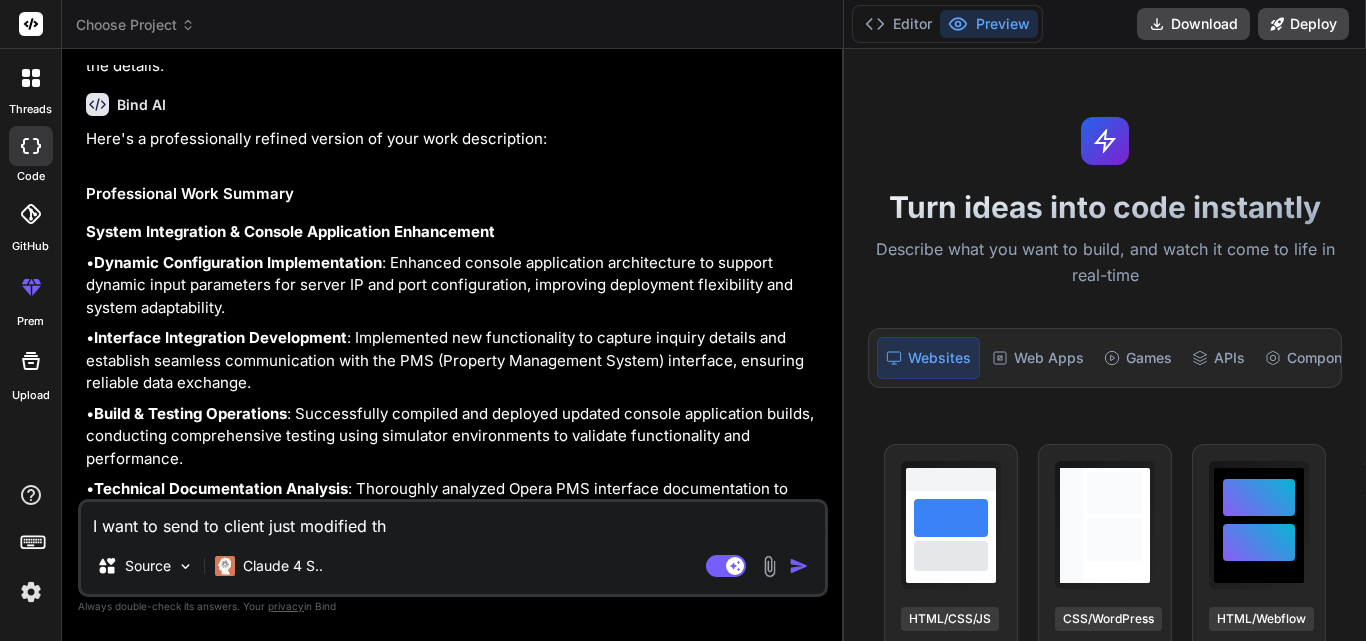 type on "I want to send to client just modified t" 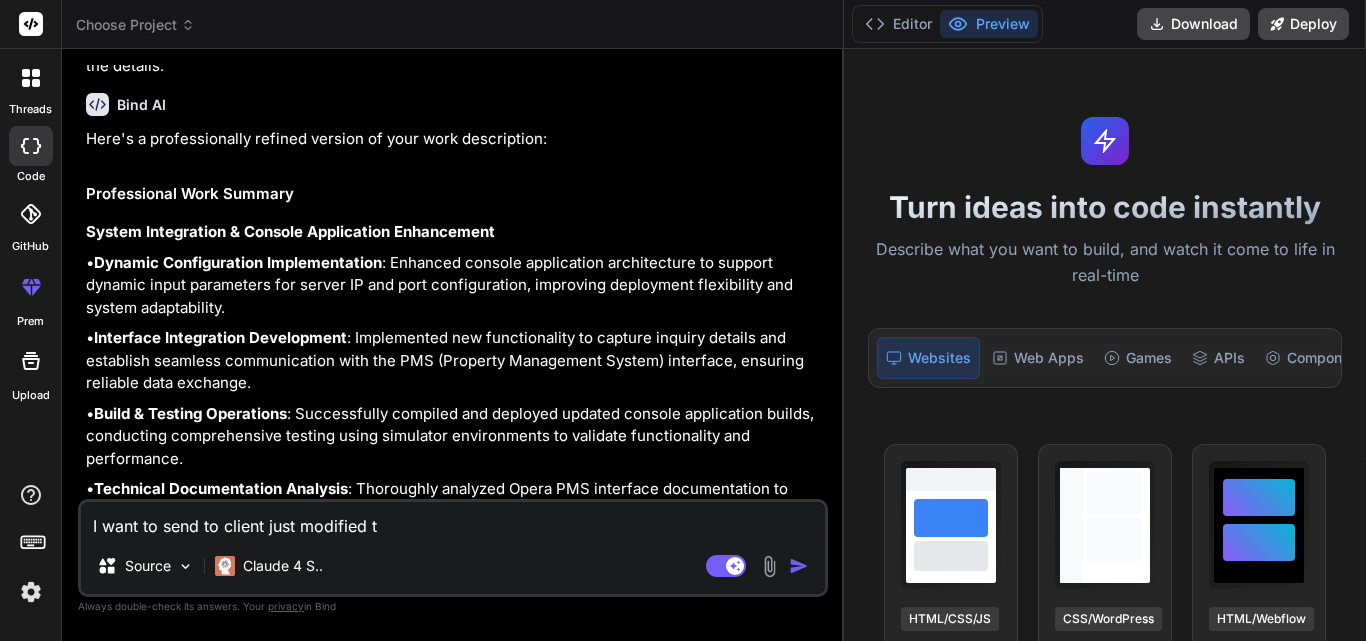 type on "x" 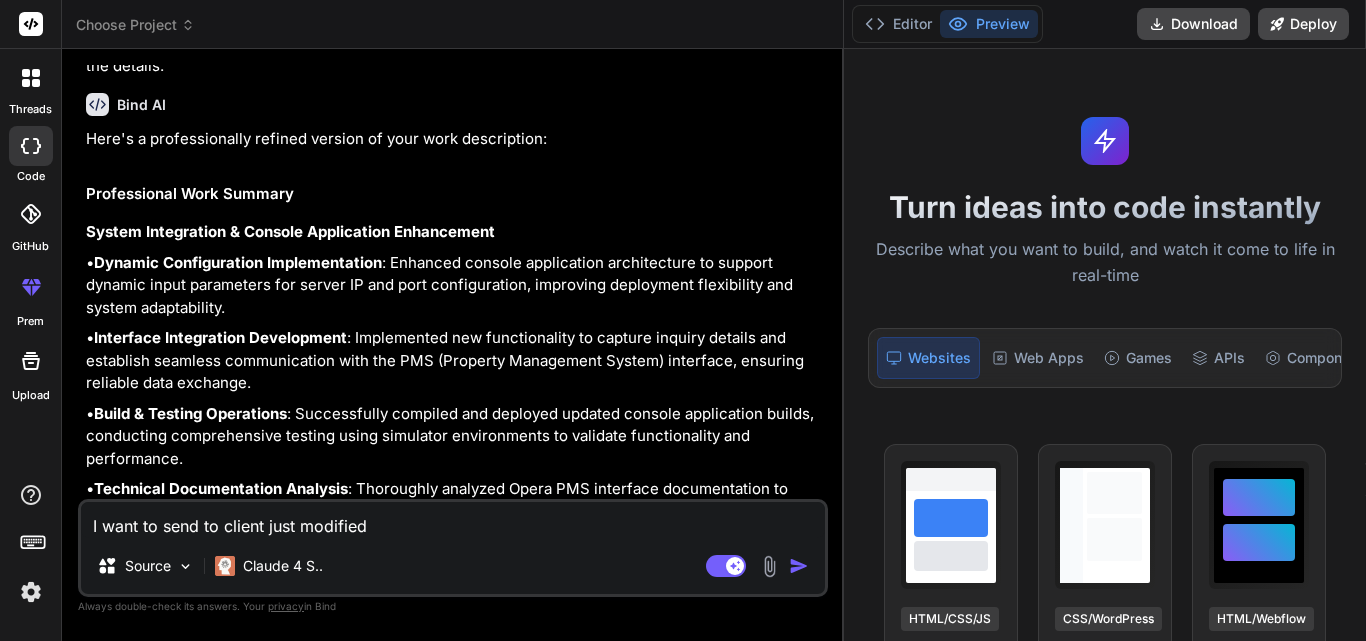 type on "I want to send to client just modified c" 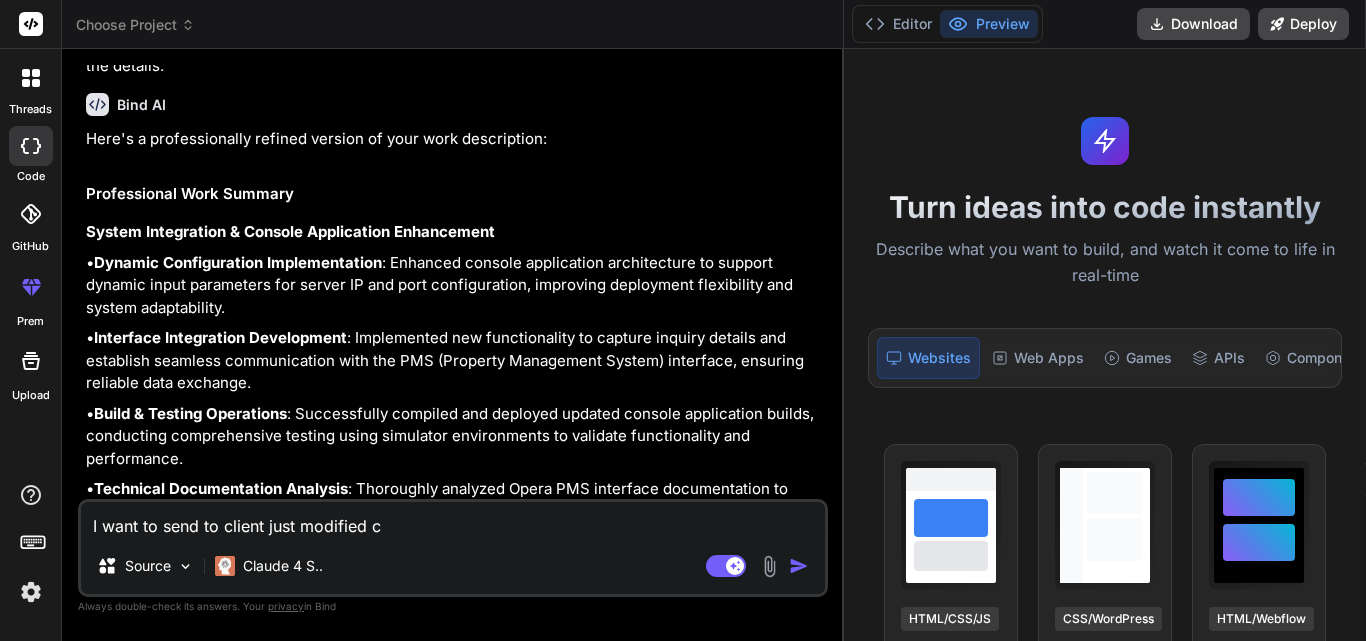 type on "I want to send to client just modified ch" 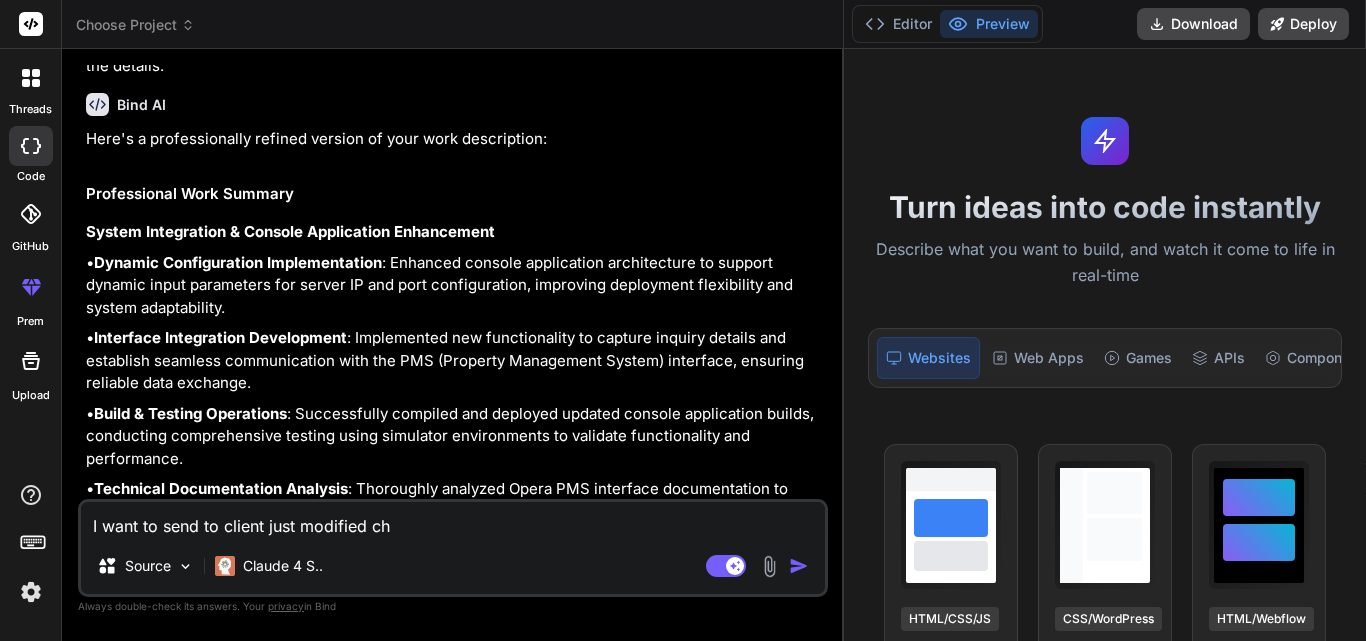 type on "I want to send to client just modified che" 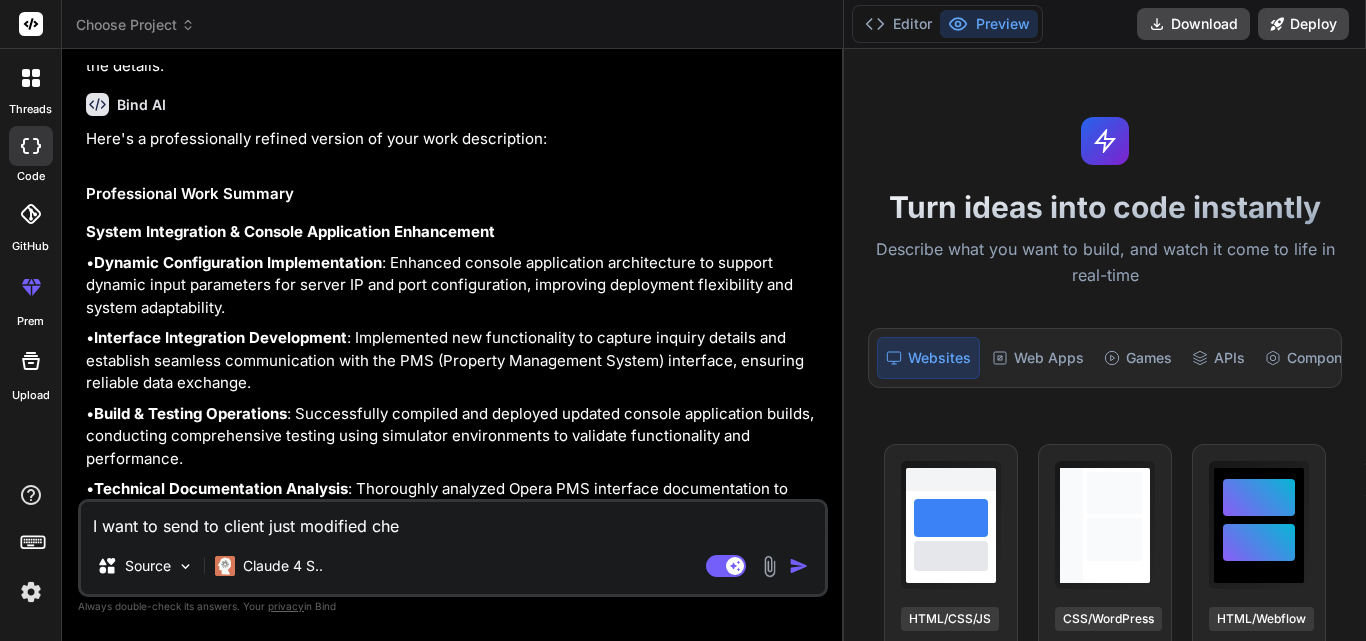 type on "I want to send to client just modified chec" 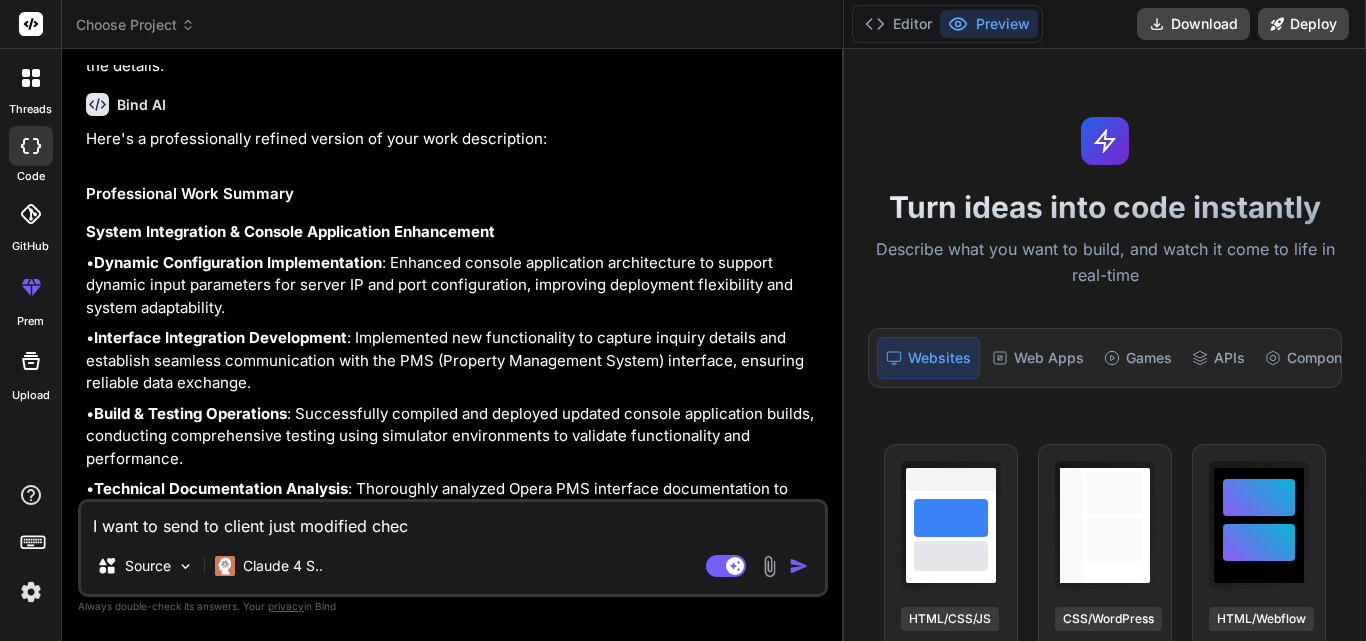 type on "I want to send to client just modified check" 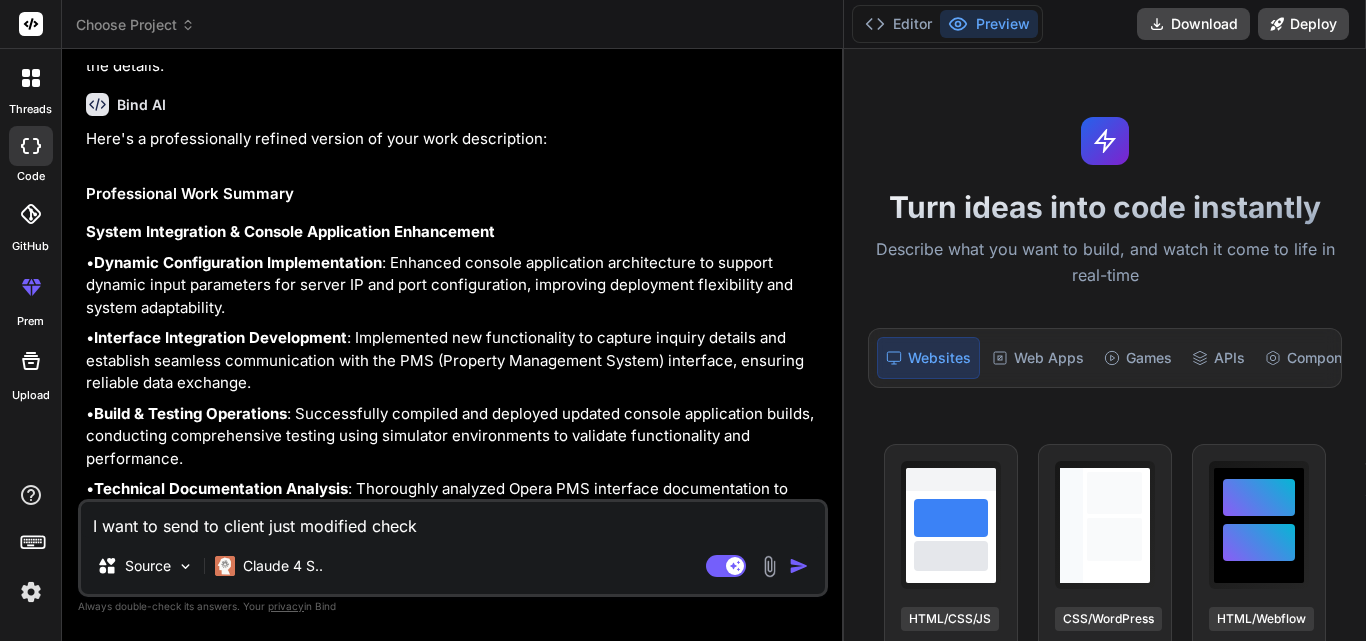 type on "I want to send to client just modified check" 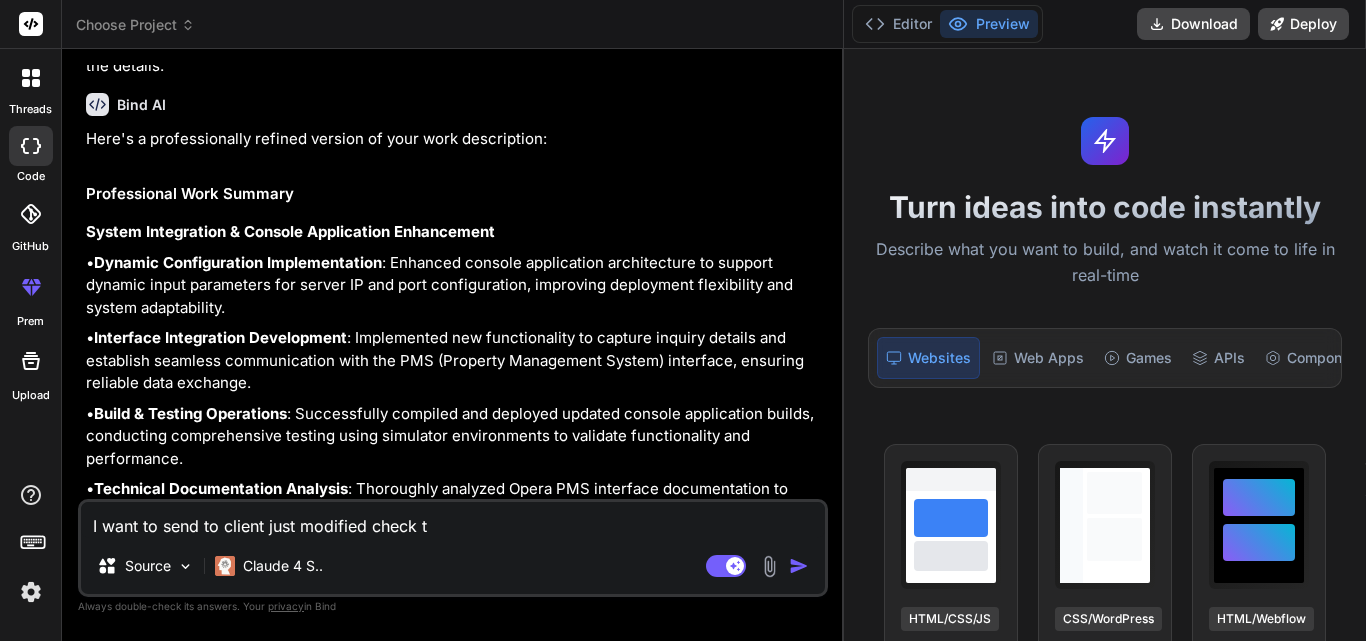 type on "I want to send to client just modified check th" 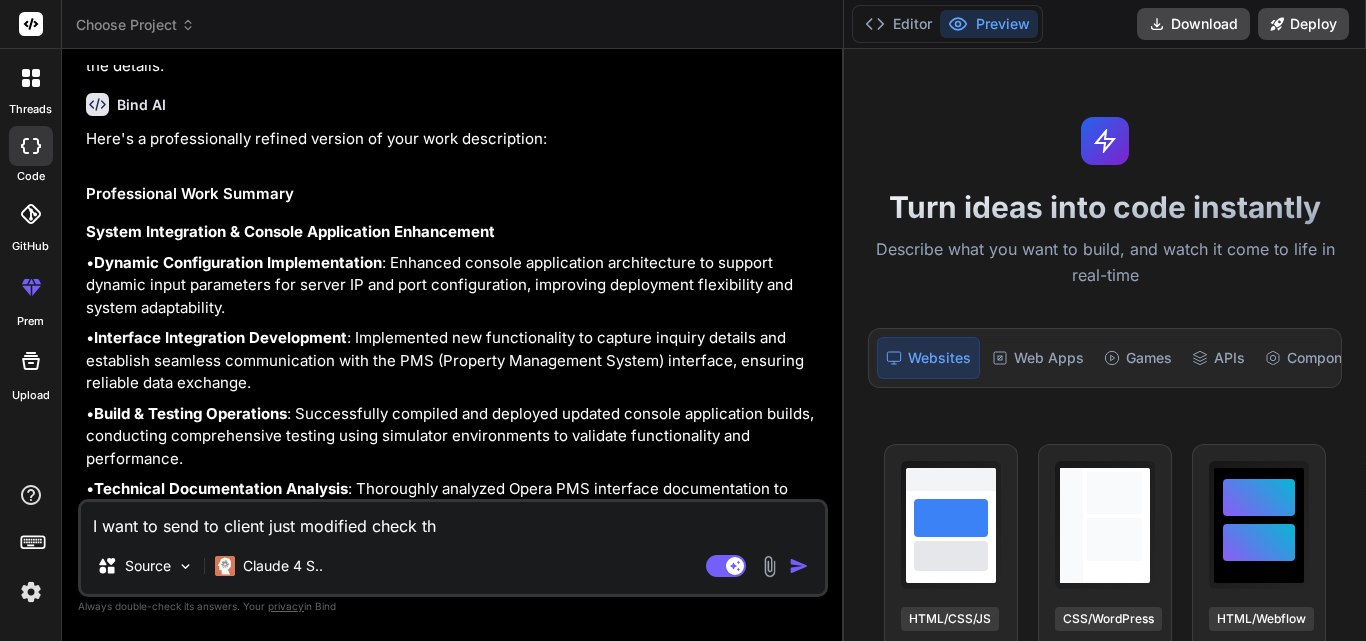 type on "I want to send to client just modified check the" 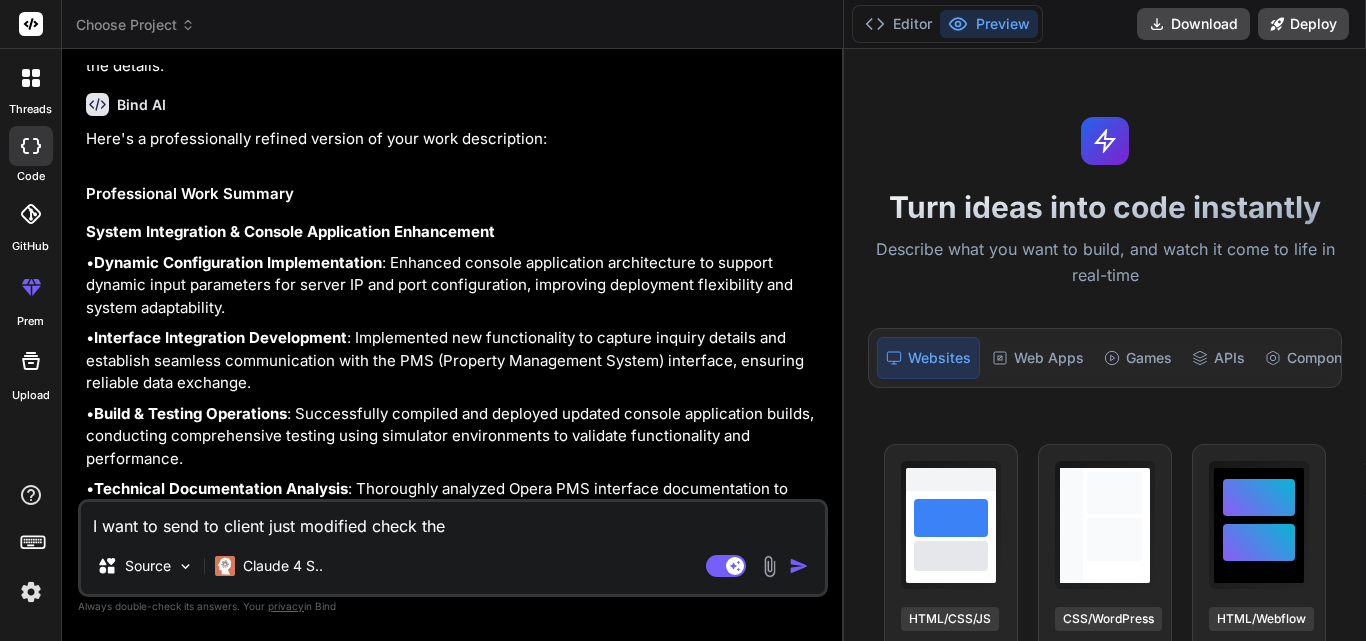 type on "I want to send to client just modified check the" 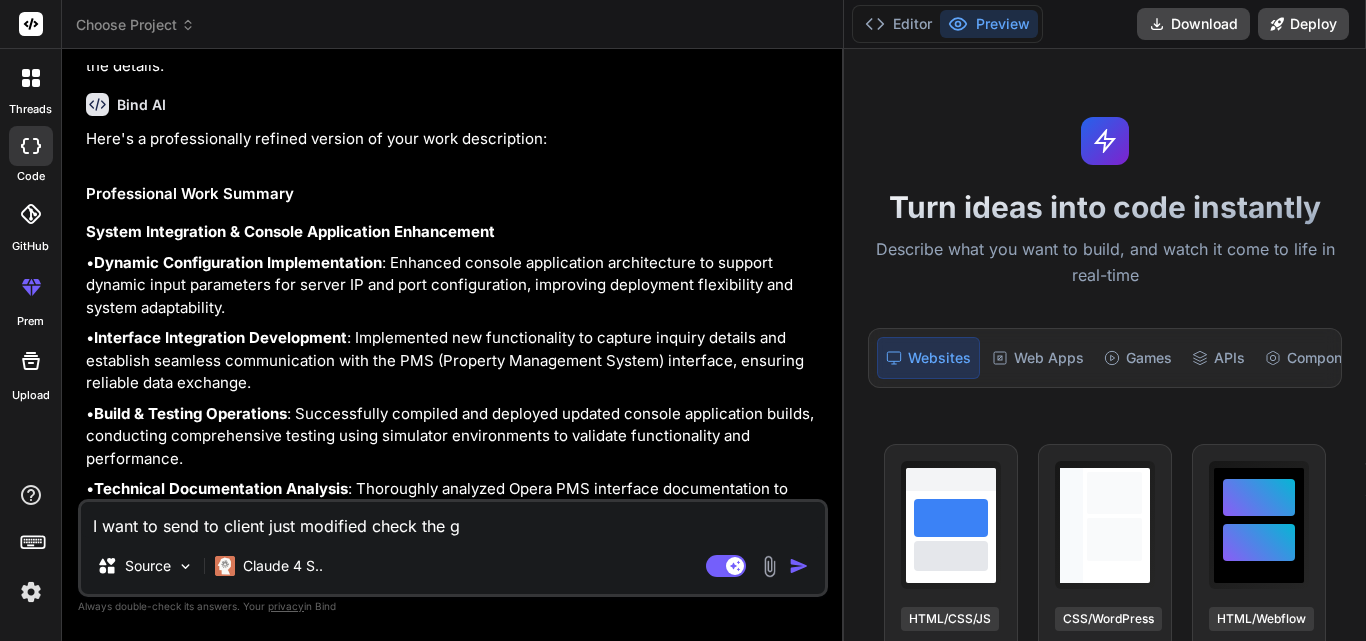 type on "I want to send to client just modified check the gr" 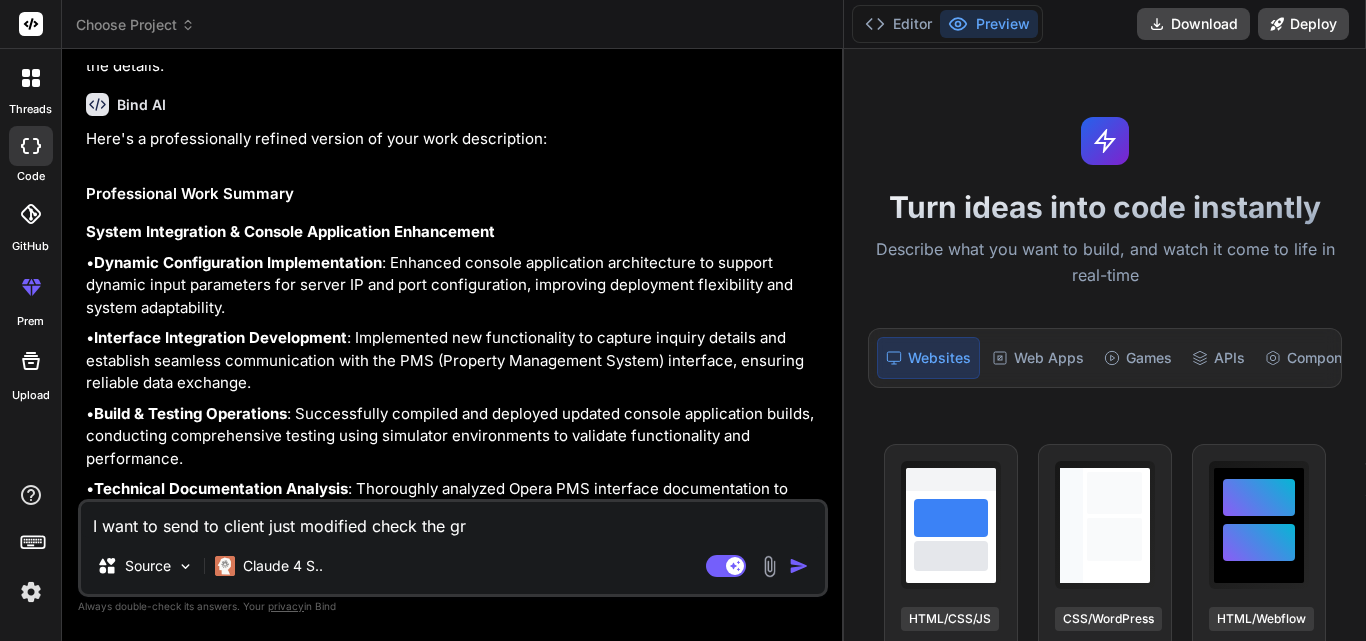 type on "I want to send to client just modified check the gra" 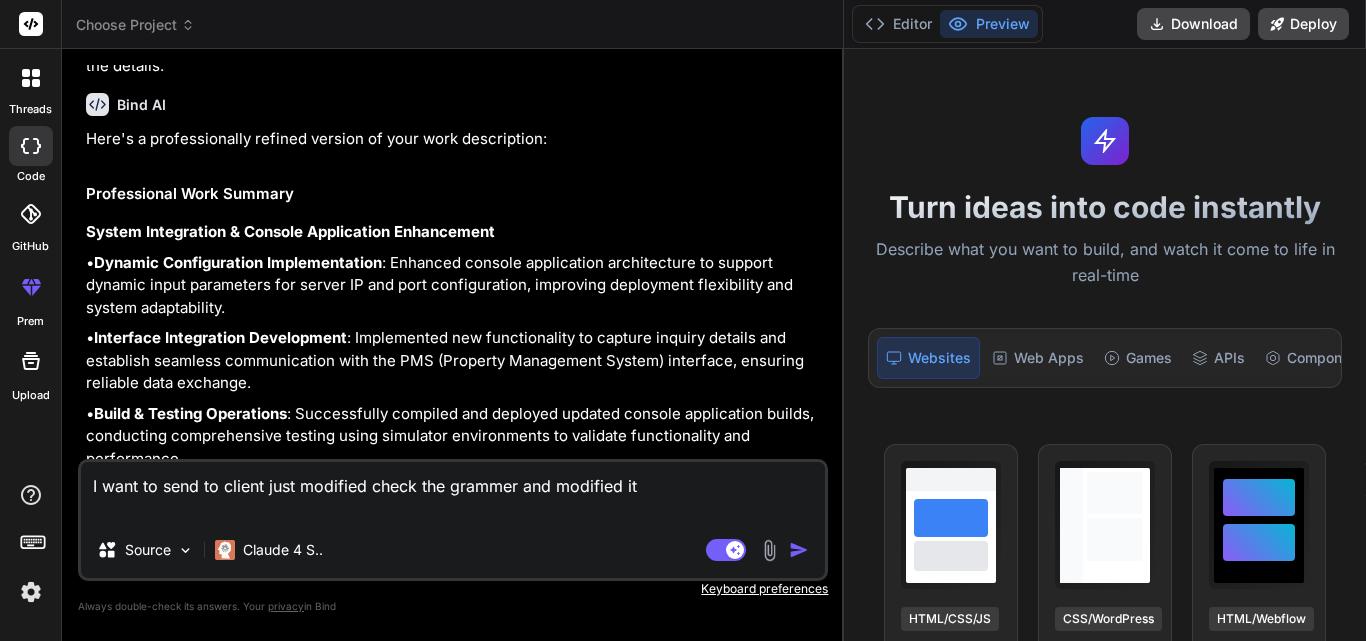 paste on "Modifed the professional way
•	Worked on to modified the cosole application with dynamic input the serverIp and serverPort.
•	Worked  on to modified new option with enter the inquiryDetails information and send the response to interface PMS.
•	Worked on to make the new build for the modified console application and test with simulator.
•	Worked on to analyze the opera PMS interface document to get the format response on console application .
•	Working on to troubleshoot and testing the console application.
•	Working on to analyze the format the of interface and modify the console code to fetch the details." 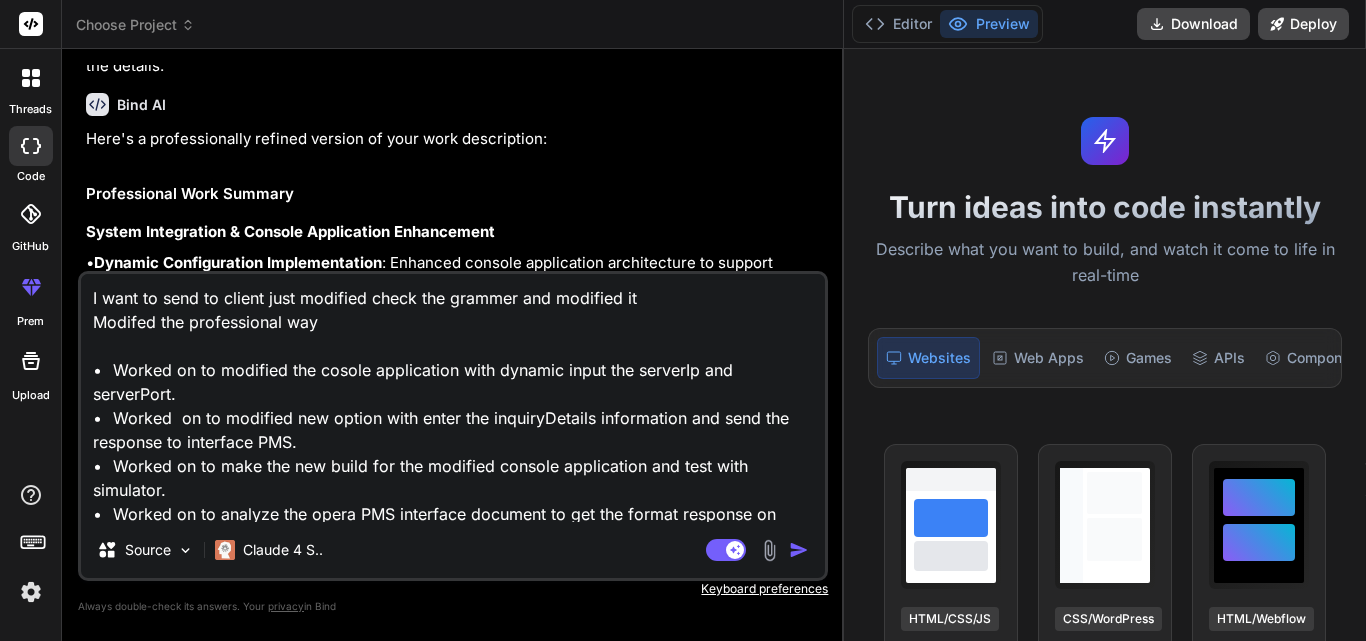 scroll, scrollTop: 98, scrollLeft: 0, axis: vertical 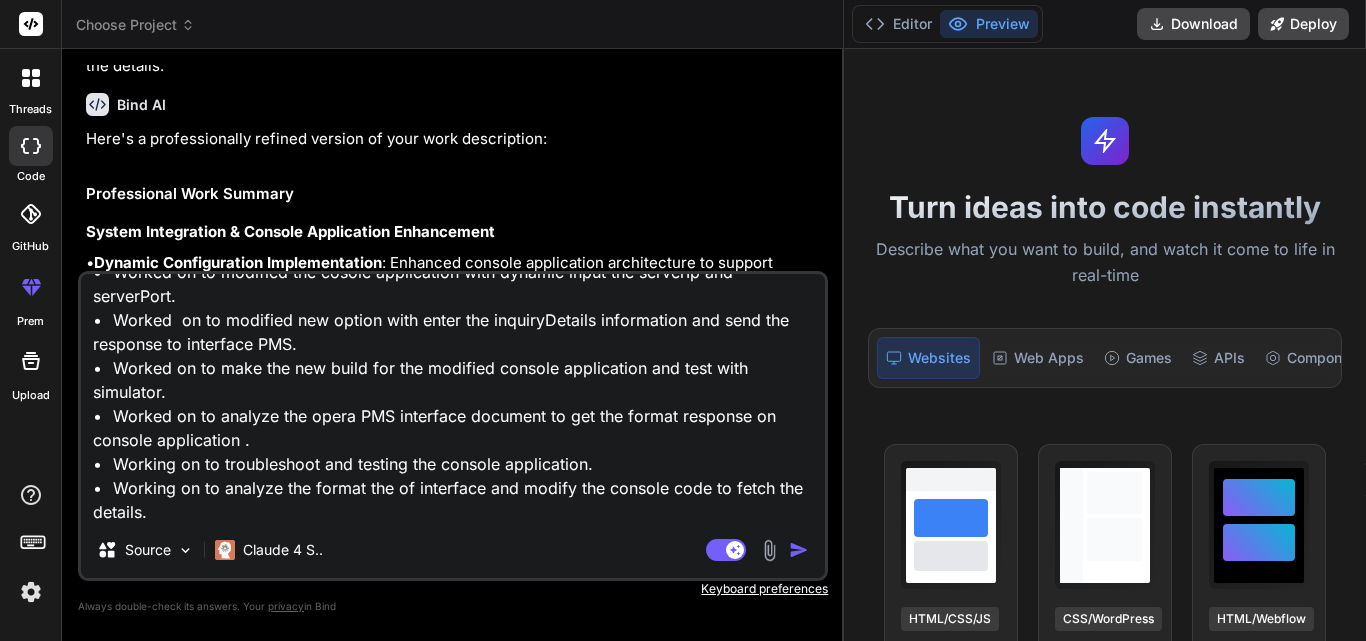 click at bounding box center (799, 550) 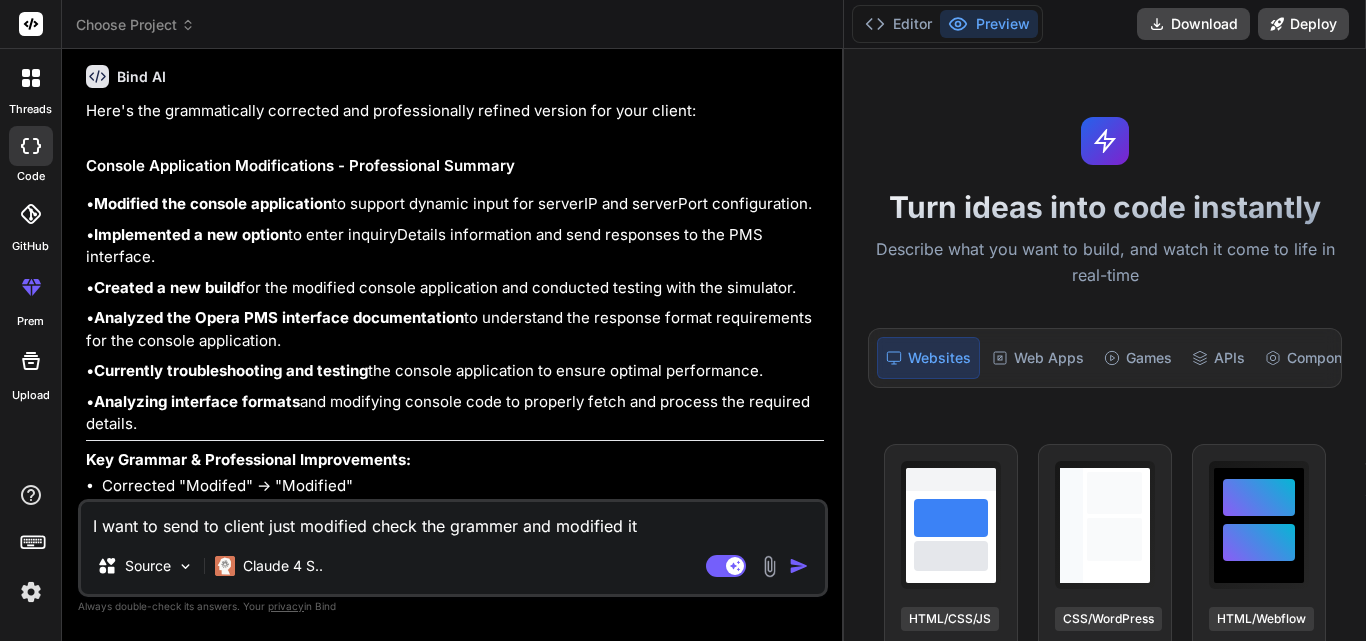 scroll, scrollTop: 1603, scrollLeft: 0, axis: vertical 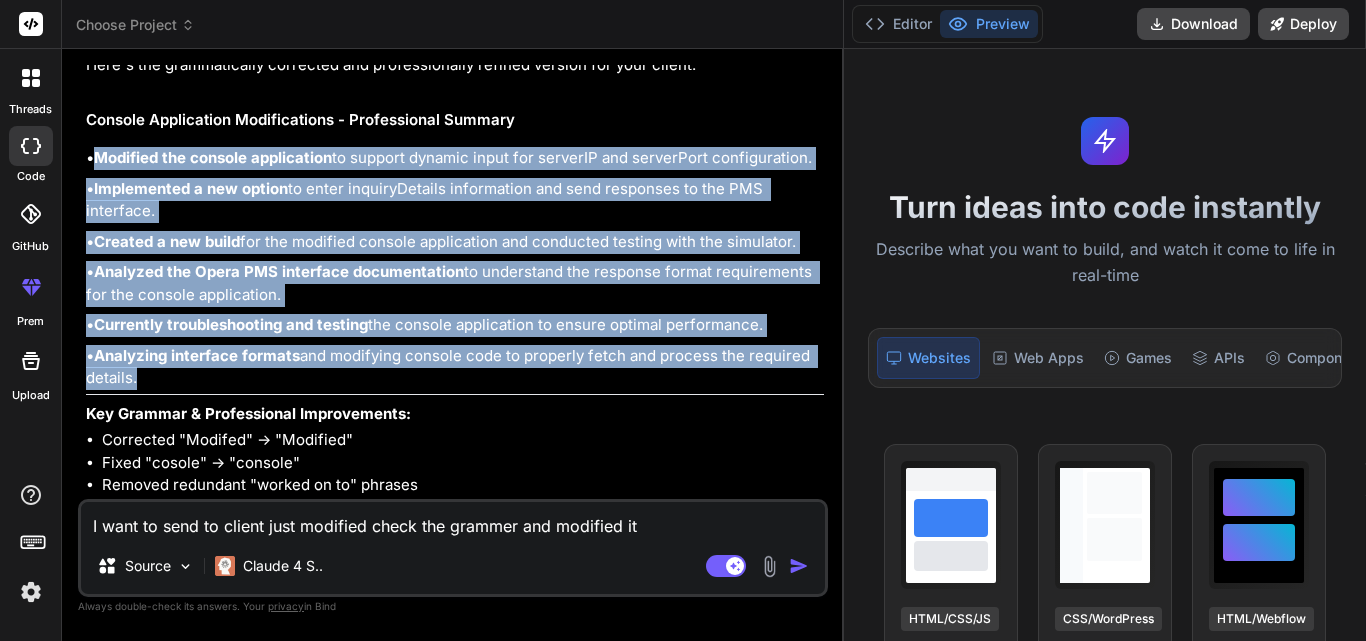 drag, startPoint x: 102, startPoint y: 154, endPoint x: 206, endPoint y: 392, distance: 259.73062 